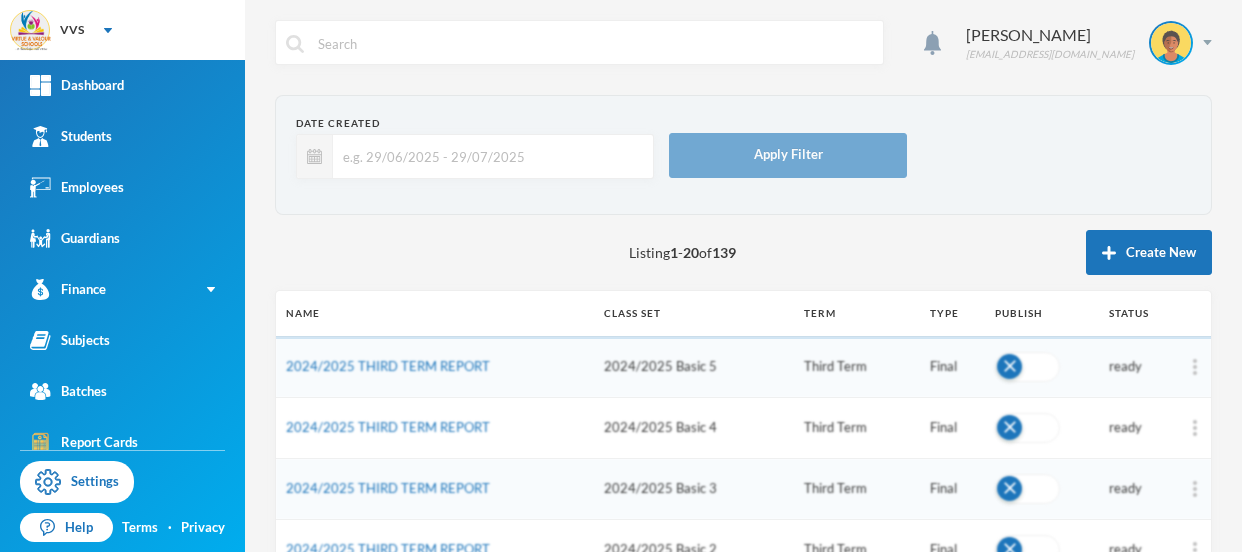 scroll, scrollTop: 0, scrollLeft: 0, axis: both 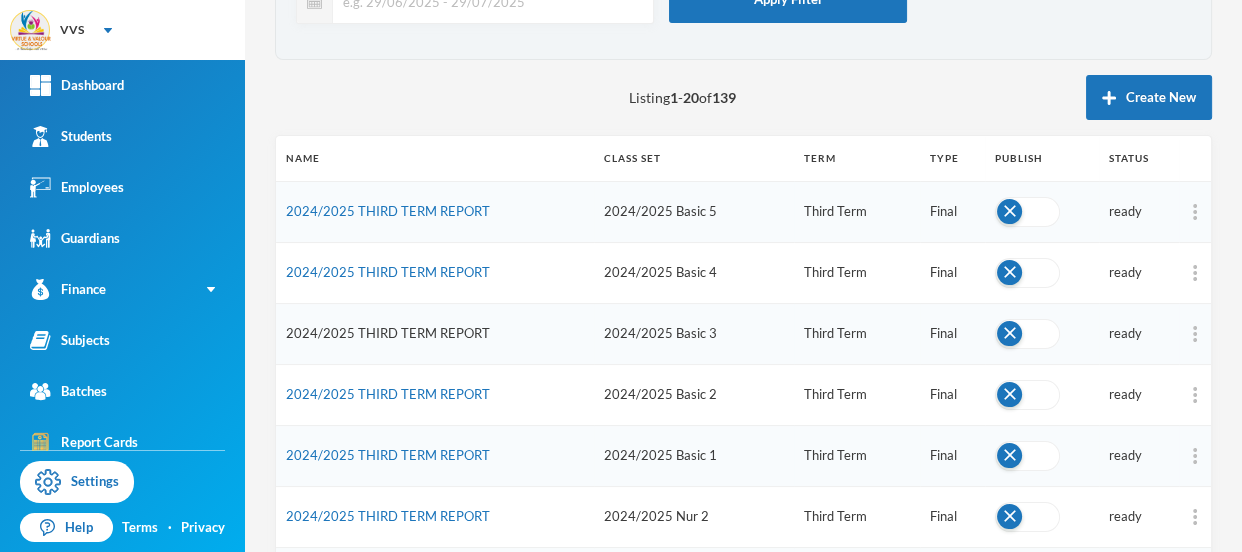click on "2024/2025 THIRD TERM REPORT" at bounding box center [388, 333] 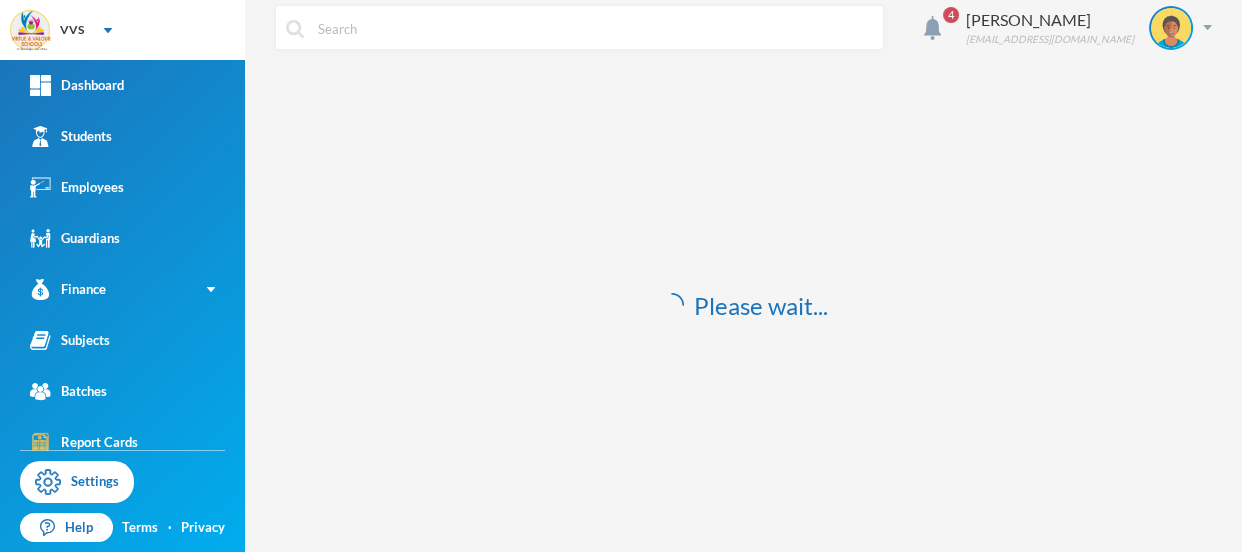 scroll, scrollTop: 15, scrollLeft: 0, axis: vertical 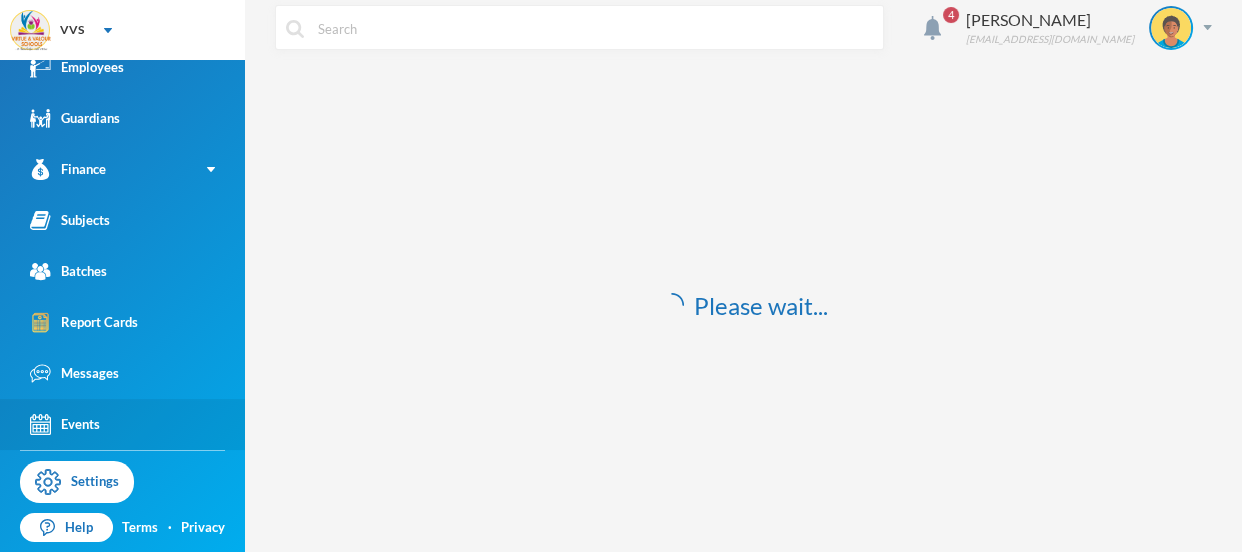 click on "Events" at bounding box center [65, 424] 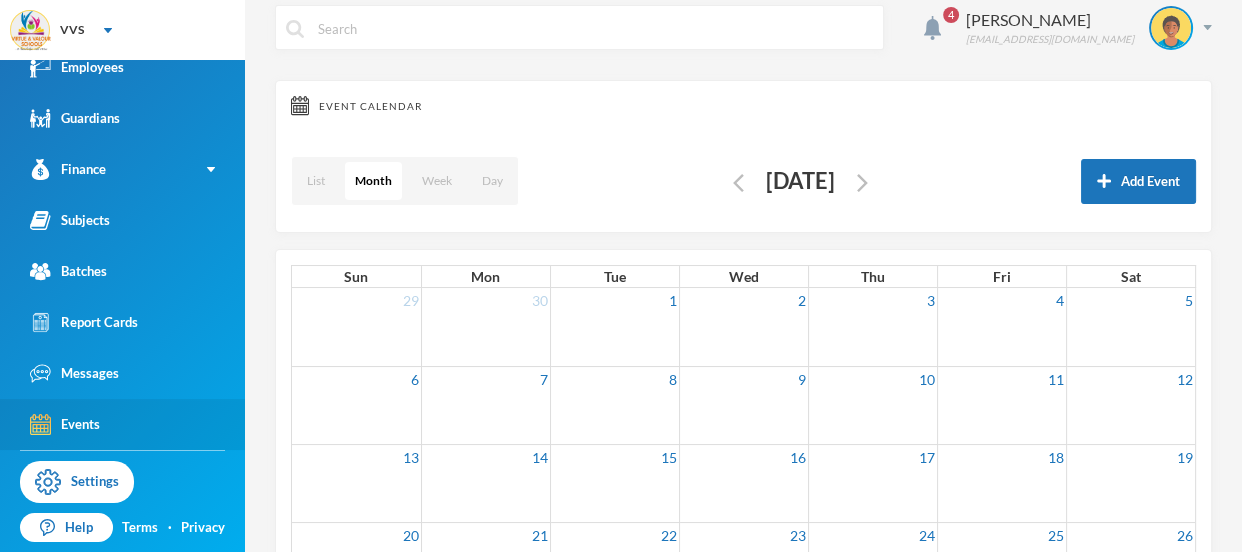 scroll, scrollTop: 0, scrollLeft: 0, axis: both 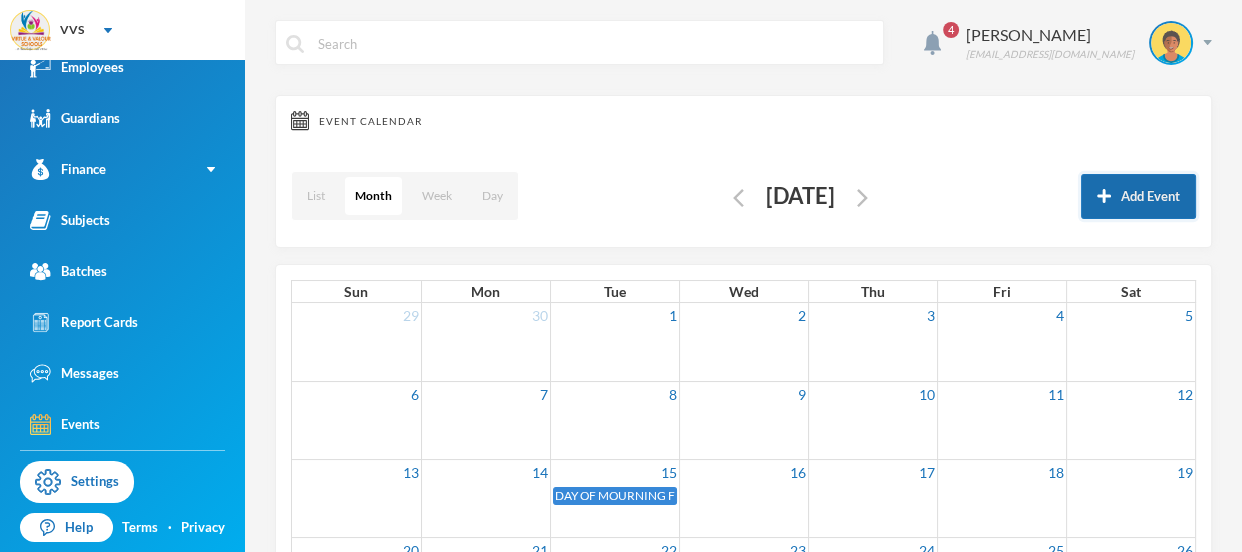 click on "Add Event" at bounding box center (1138, 196) 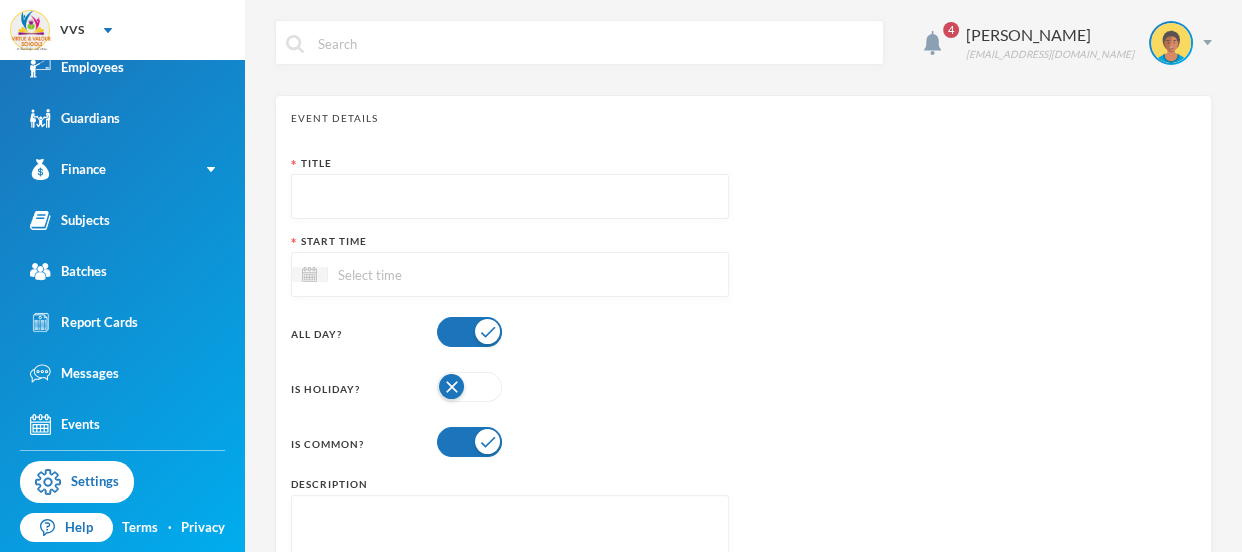 click at bounding box center [510, 197] 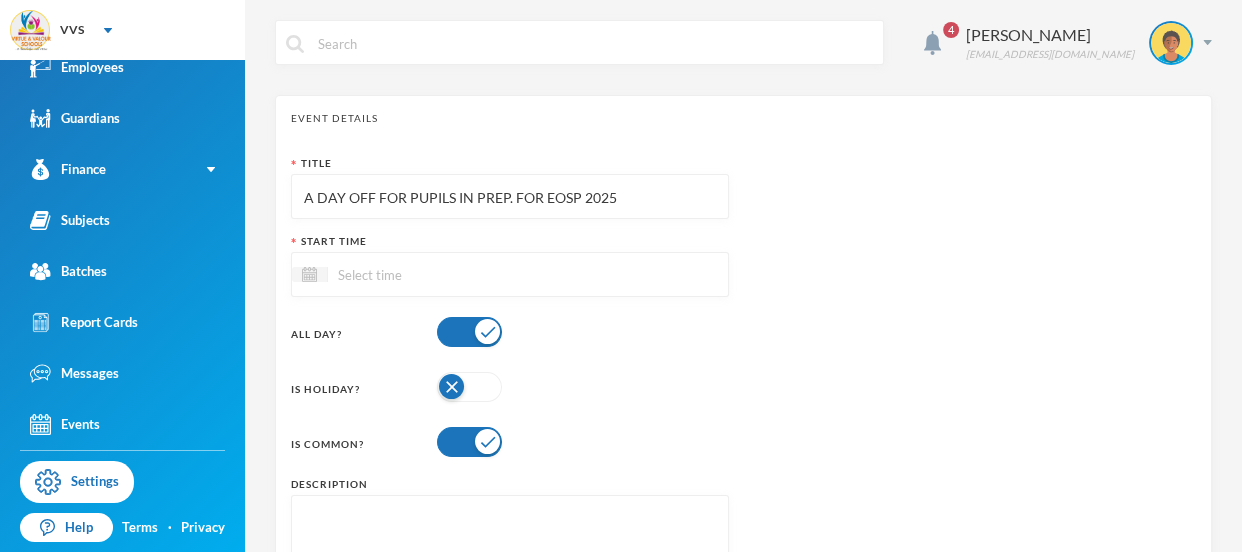 type on "A DAY OFF FOR PUPILS IN PREP. FOR EOSP 2025" 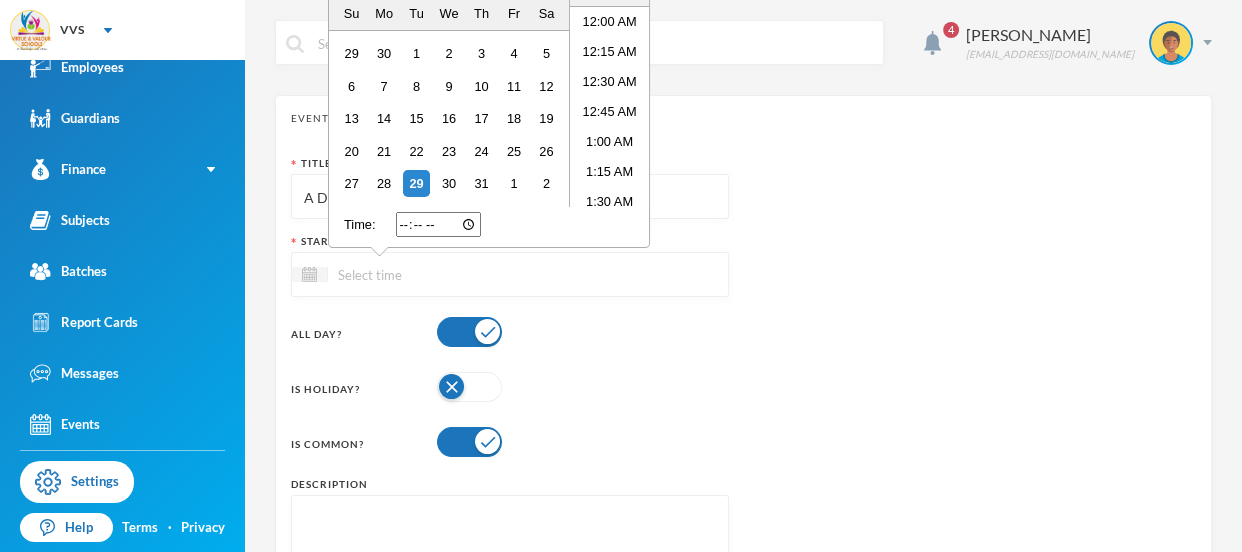 scroll, scrollTop: 635, scrollLeft: 0, axis: vertical 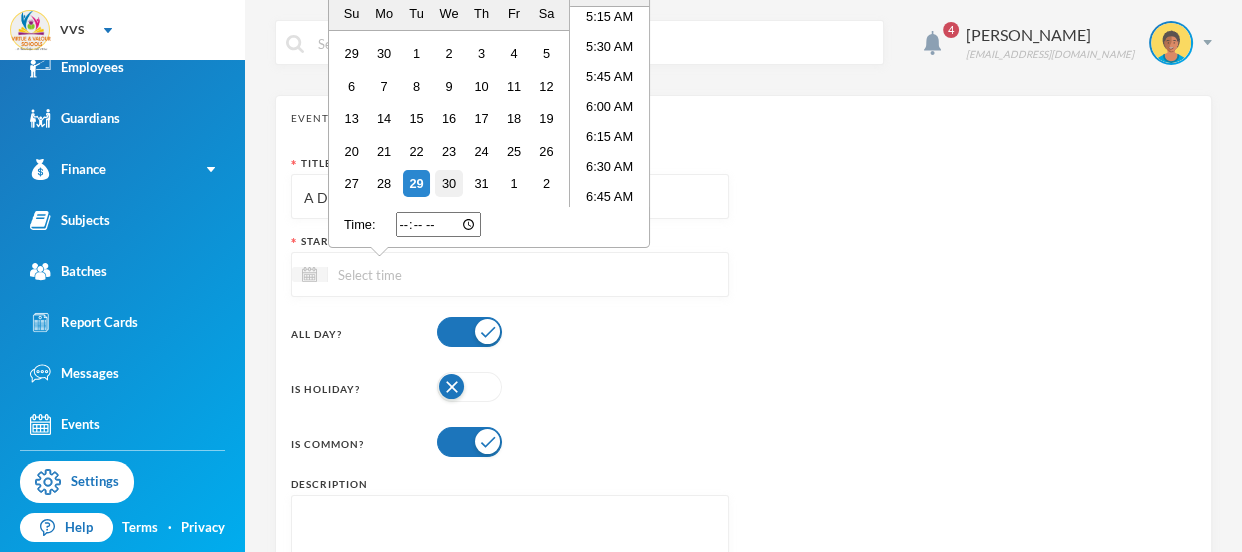 click on "30" at bounding box center (448, 183) 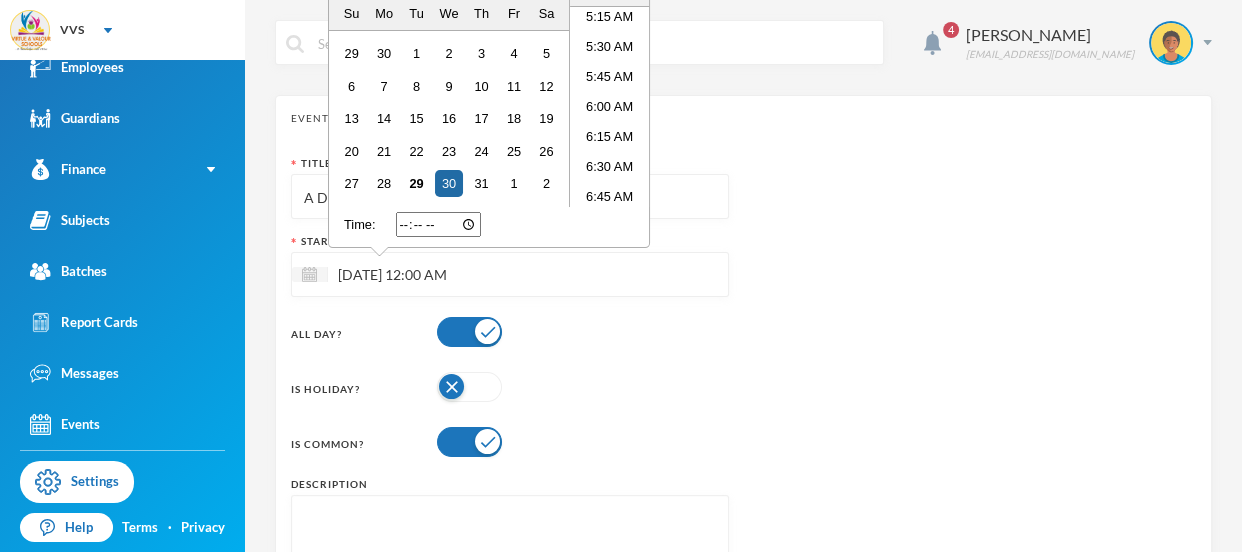 scroll, scrollTop: 0, scrollLeft: 0, axis: both 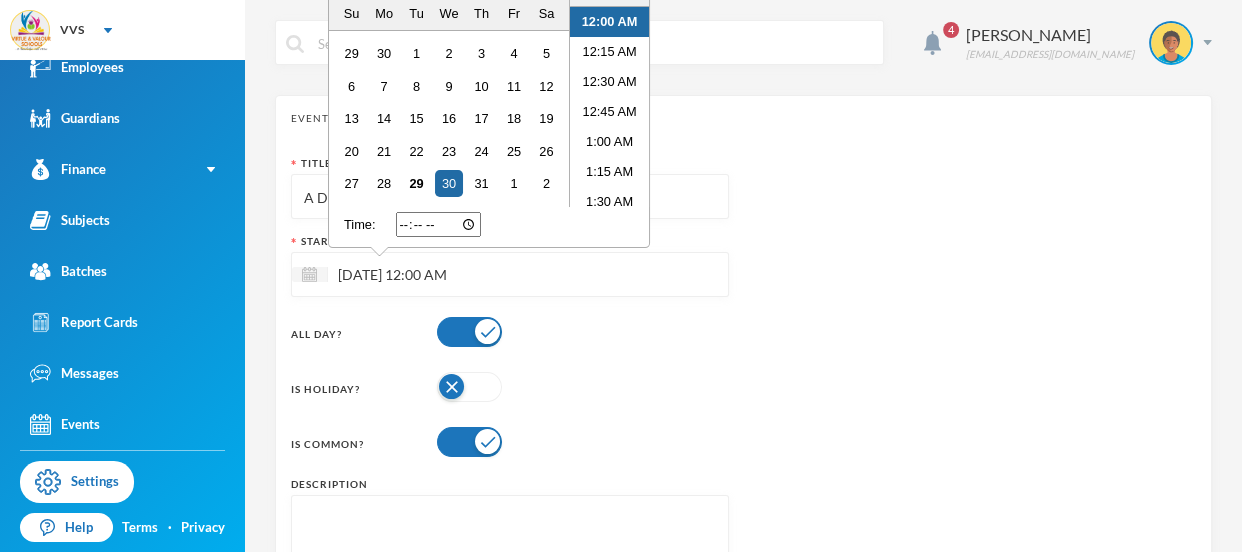 click on "12:00 AM" at bounding box center [609, 22] 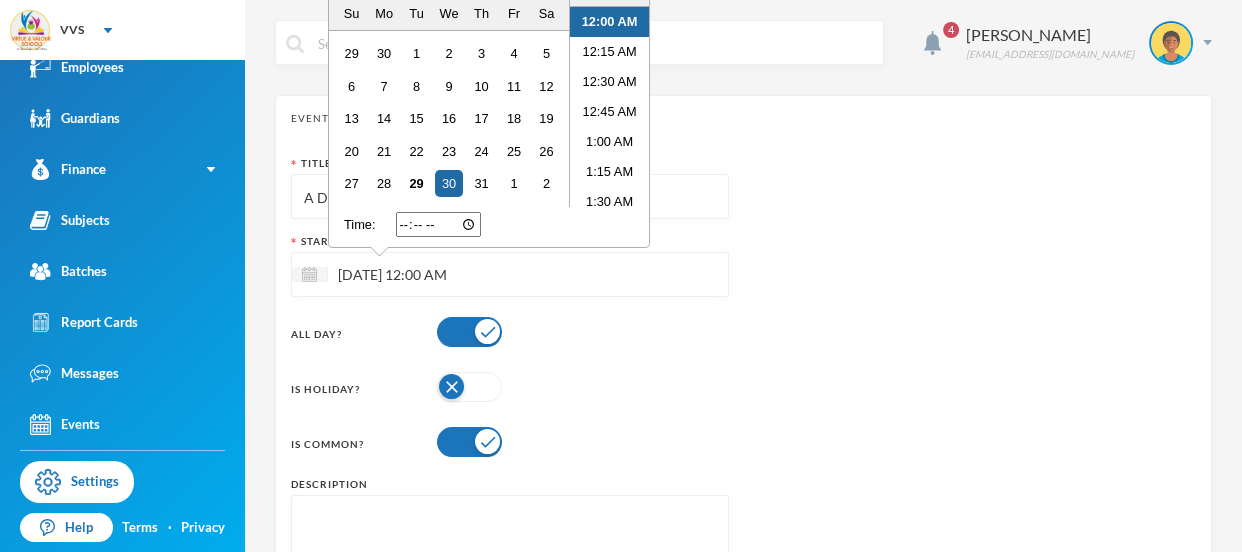 type 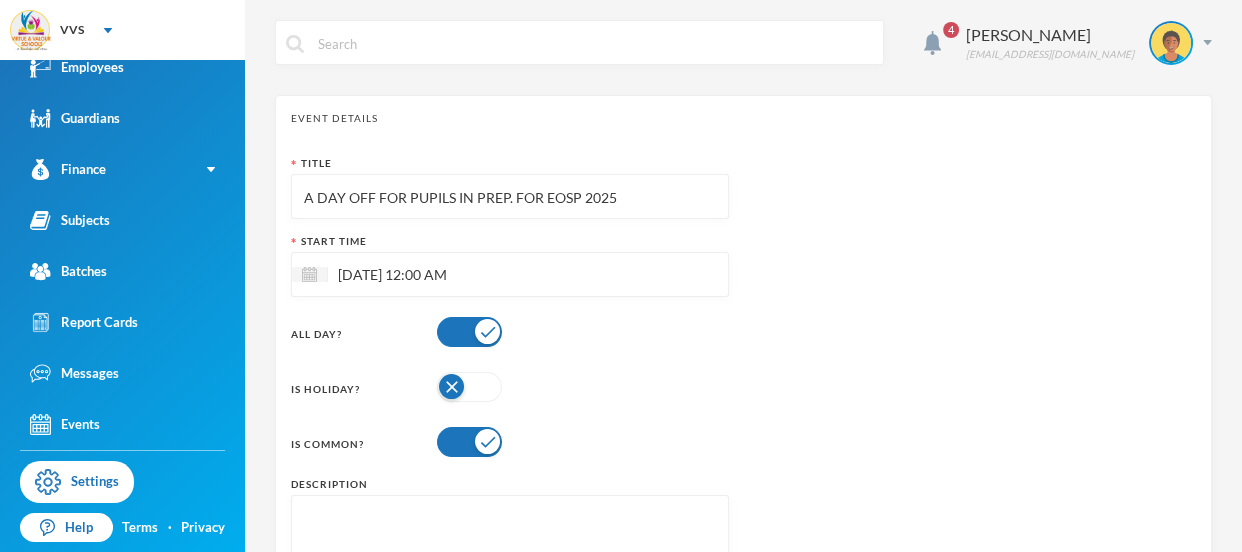 click at bounding box center [469, 387] 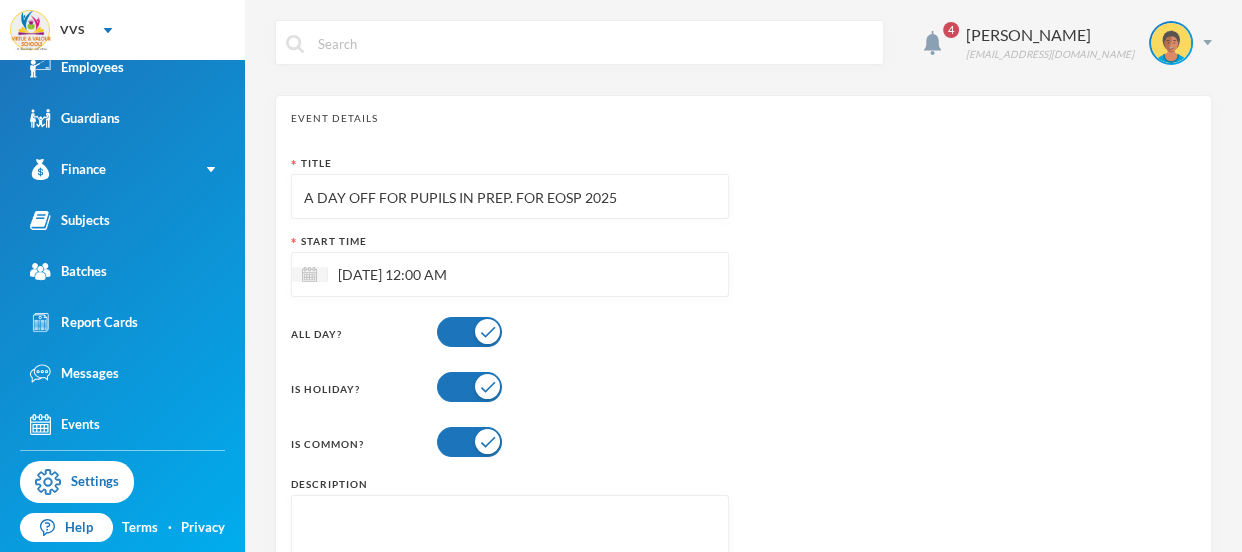 click on "Title A DAY OFF FOR PUPILS IN PREP. FOR EOSP 2025 Start Time 30/07/2025 12:00 AM All Day? Is Holiday? Is Common? Description" at bounding box center (743, 398) 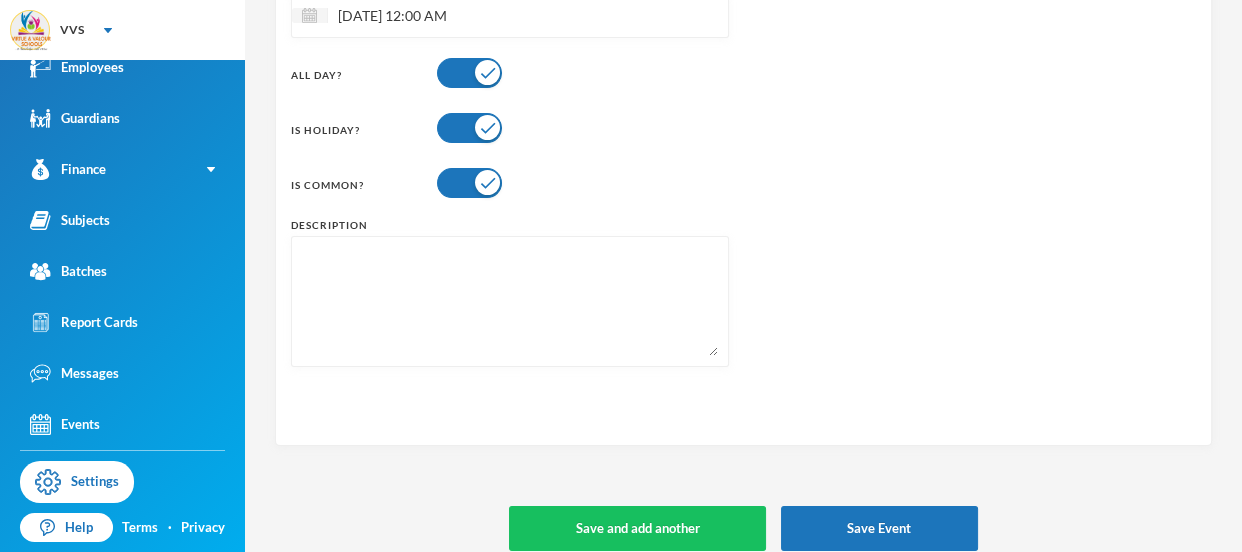 scroll, scrollTop: 277, scrollLeft: 0, axis: vertical 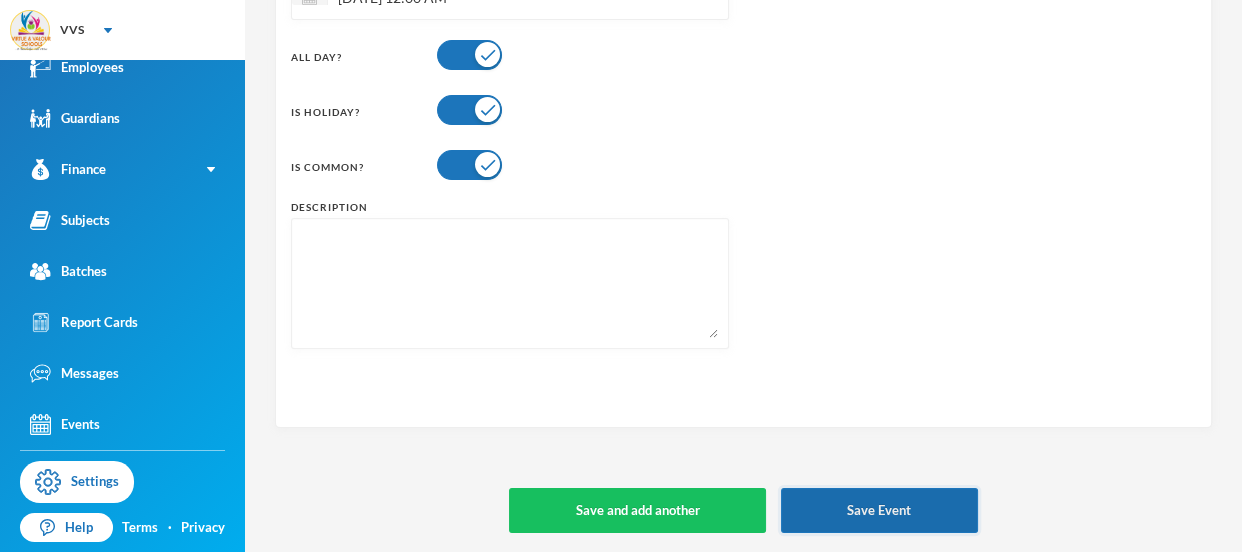 click on "Save Event" at bounding box center (879, 510) 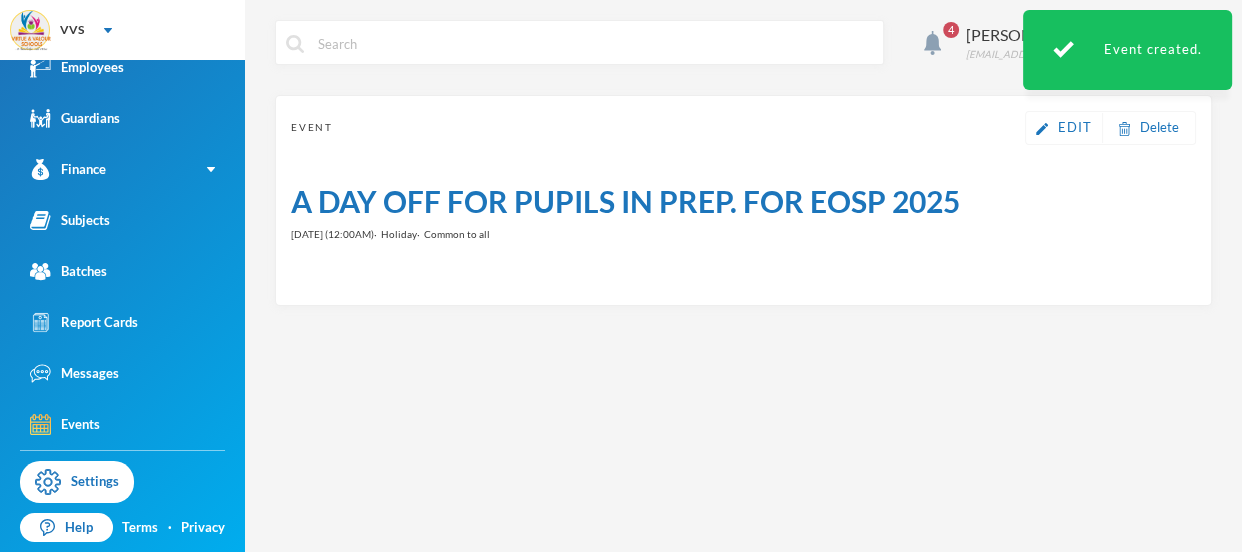 scroll, scrollTop: 0, scrollLeft: 0, axis: both 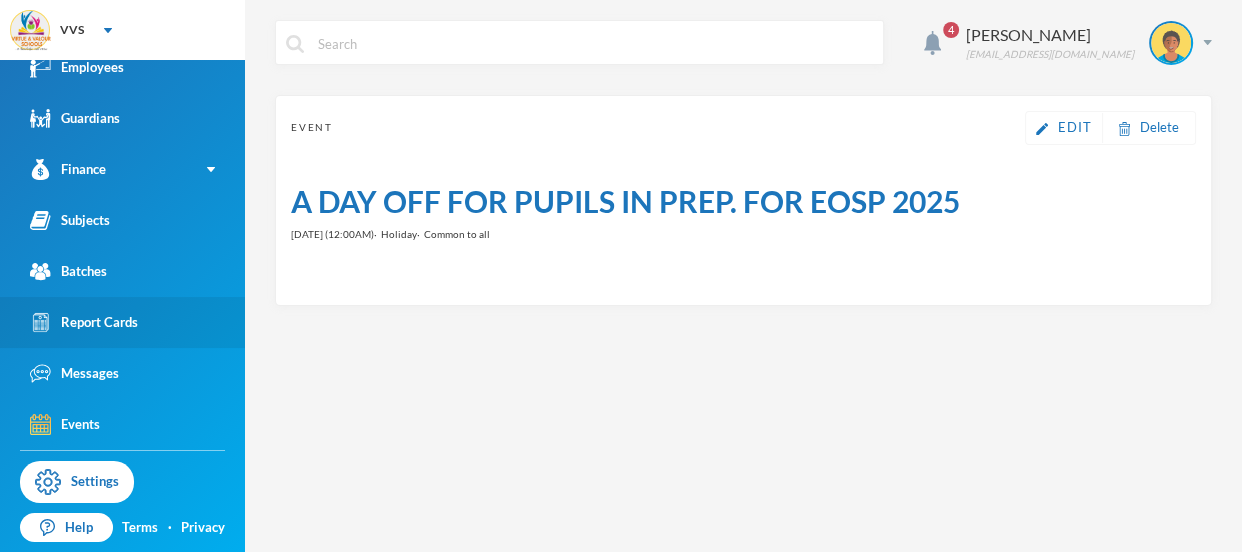 click on "Report Cards" at bounding box center (84, 322) 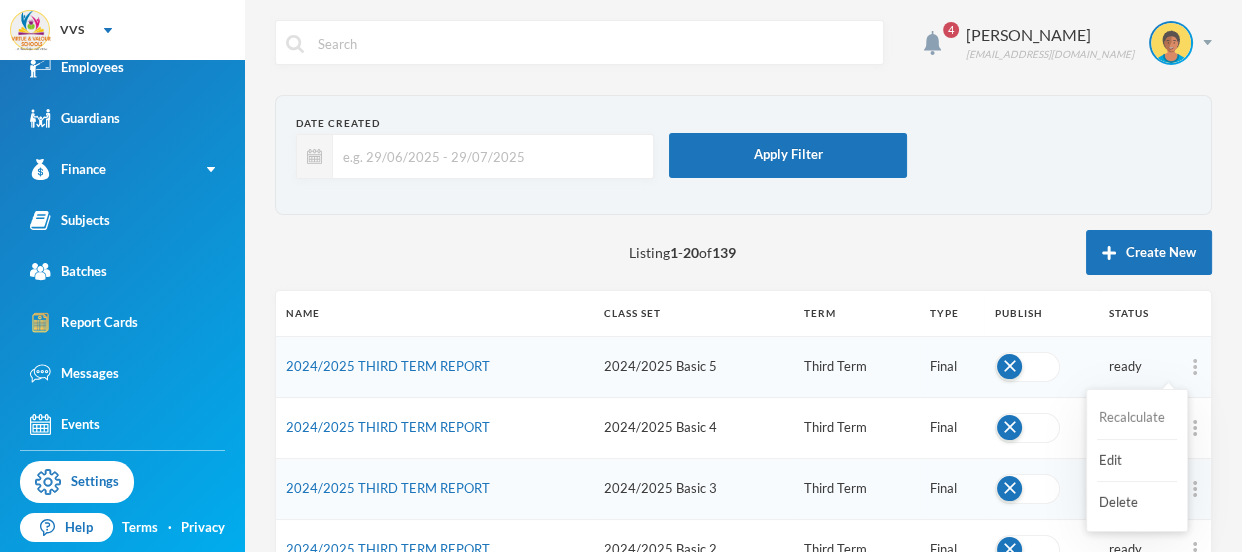 click on "Recalculate" at bounding box center [1137, 418] 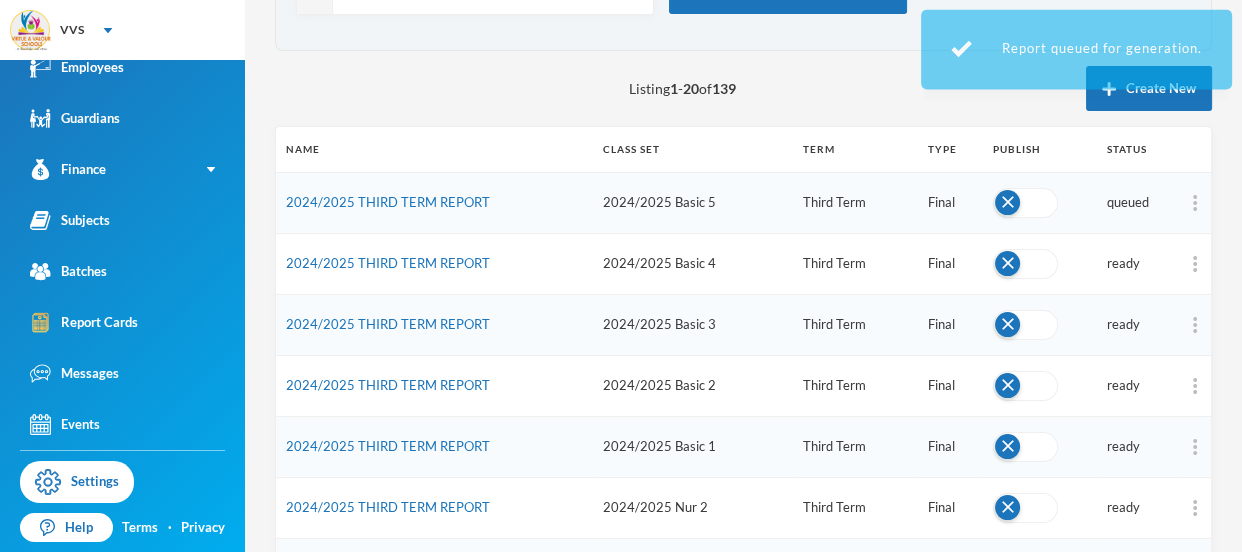 scroll, scrollTop: 185, scrollLeft: 0, axis: vertical 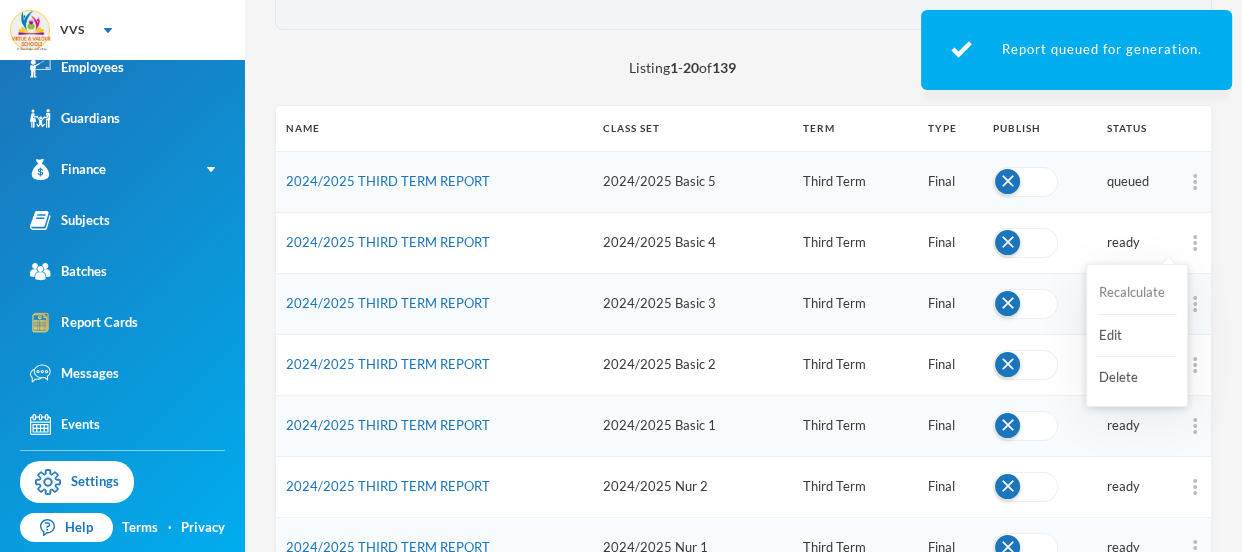 click on "Recalculate" at bounding box center [1137, 293] 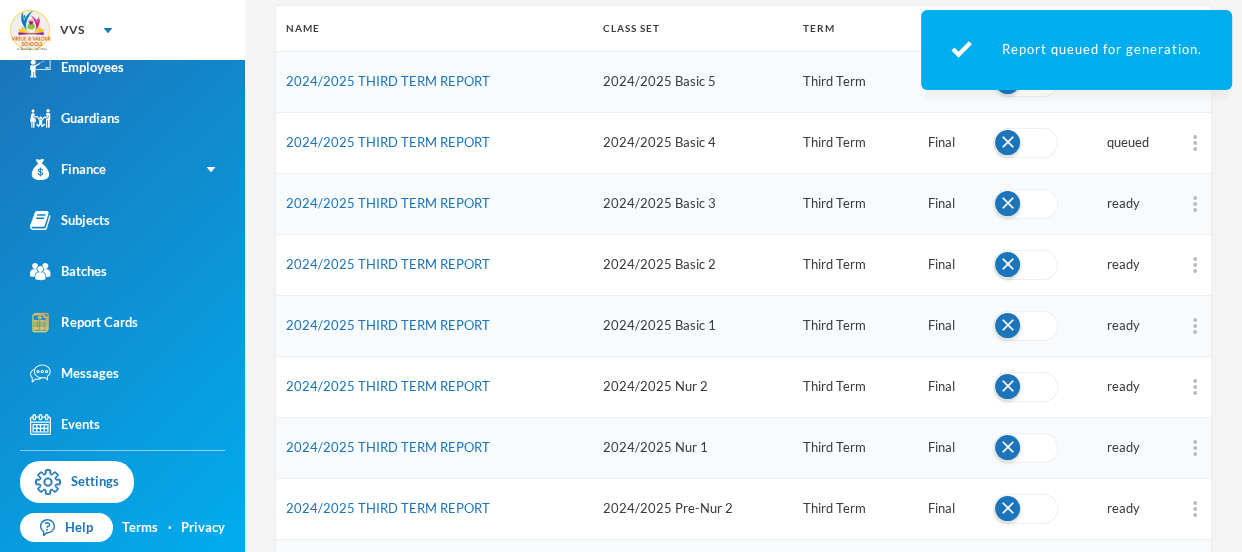 scroll, scrollTop: 329, scrollLeft: 0, axis: vertical 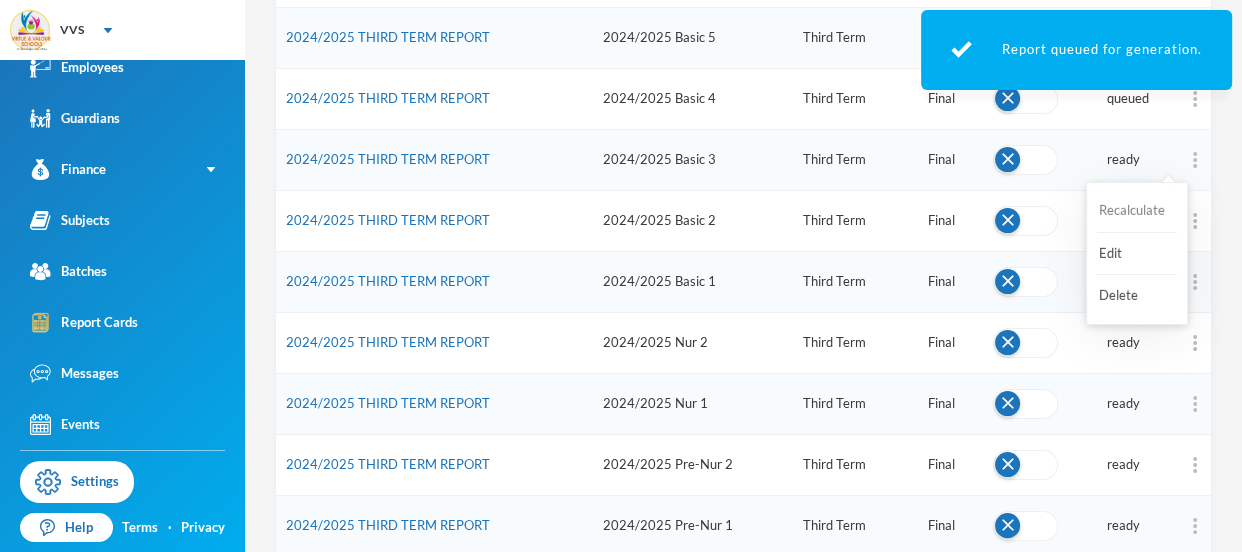 click on "Recalculate" at bounding box center [1137, 211] 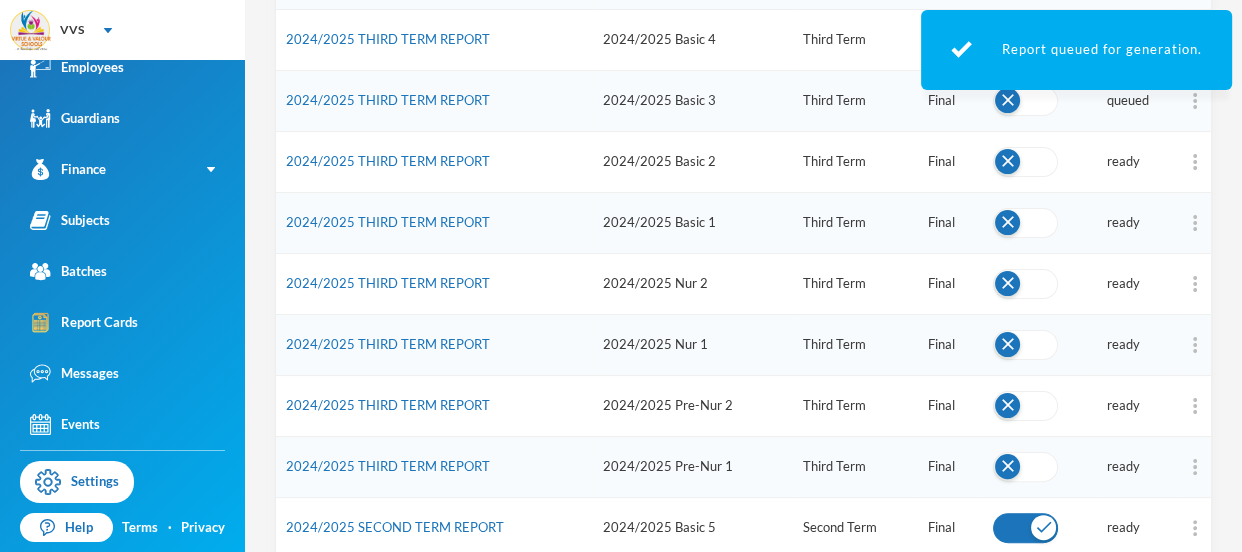 scroll, scrollTop: 446, scrollLeft: 0, axis: vertical 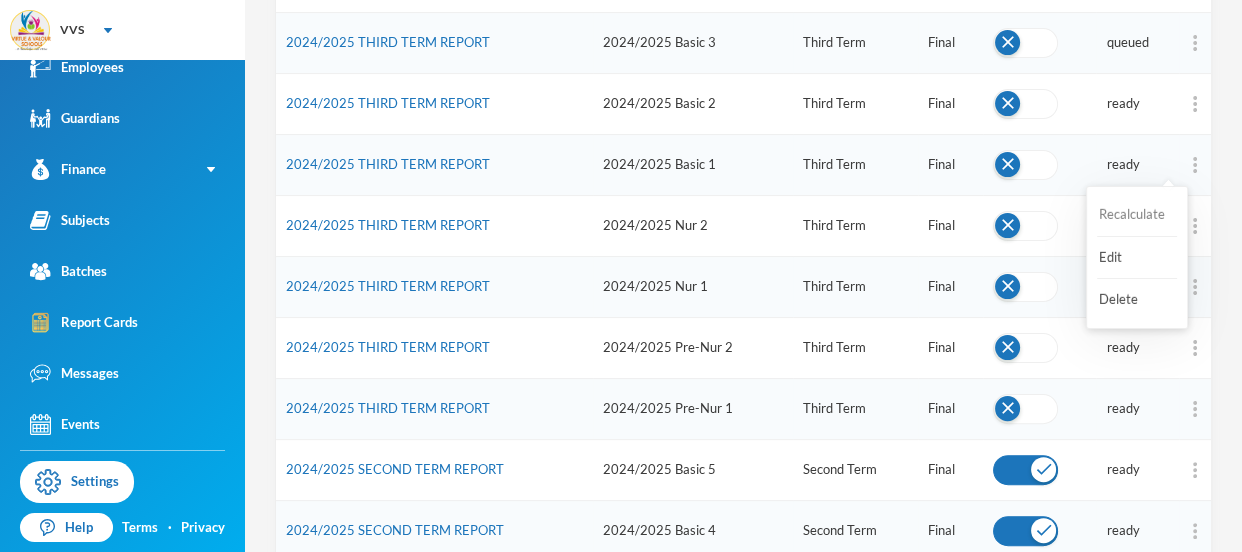 click on "Recalculate" at bounding box center [1137, 215] 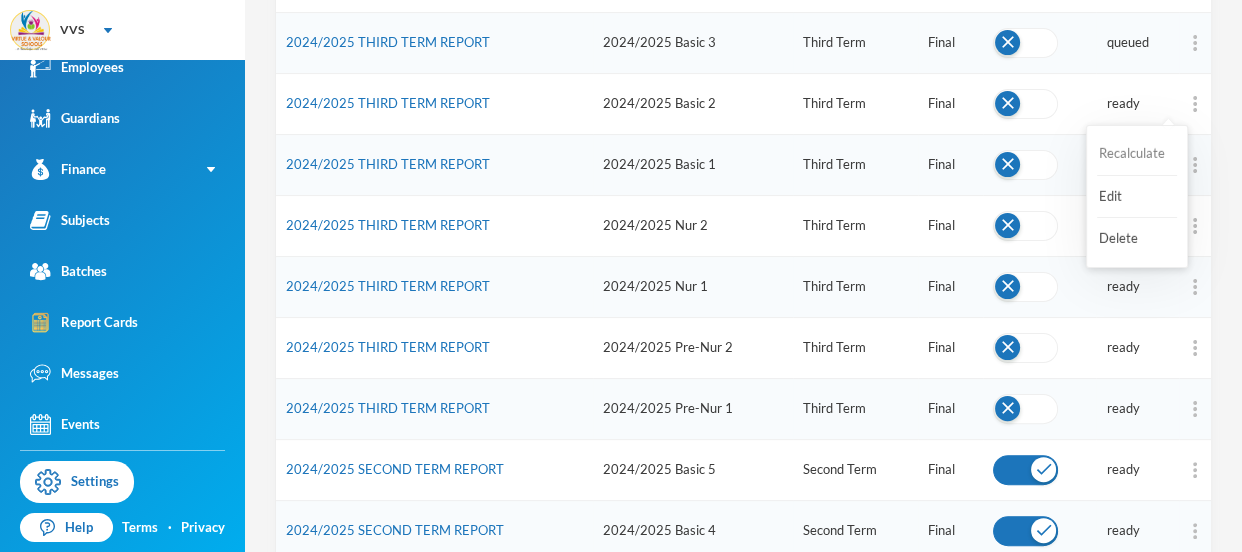 click on "Recalculate" at bounding box center [1137, 154] 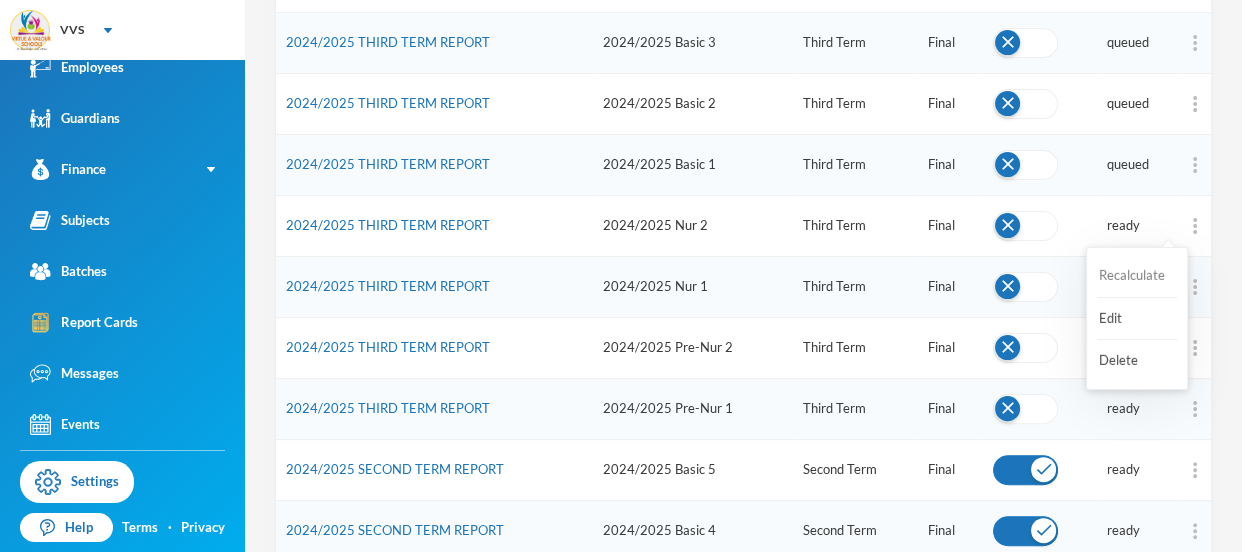 click on "Recalculate" at bounding box center (1137, 276) 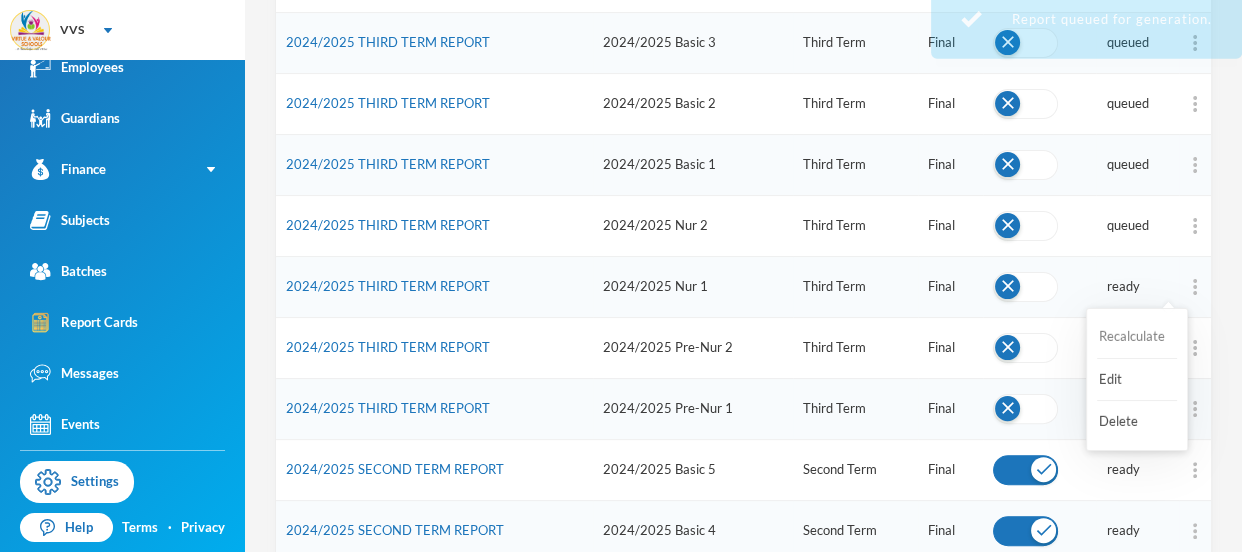 click on "Recalculate" at bounding box center [1137, 337] 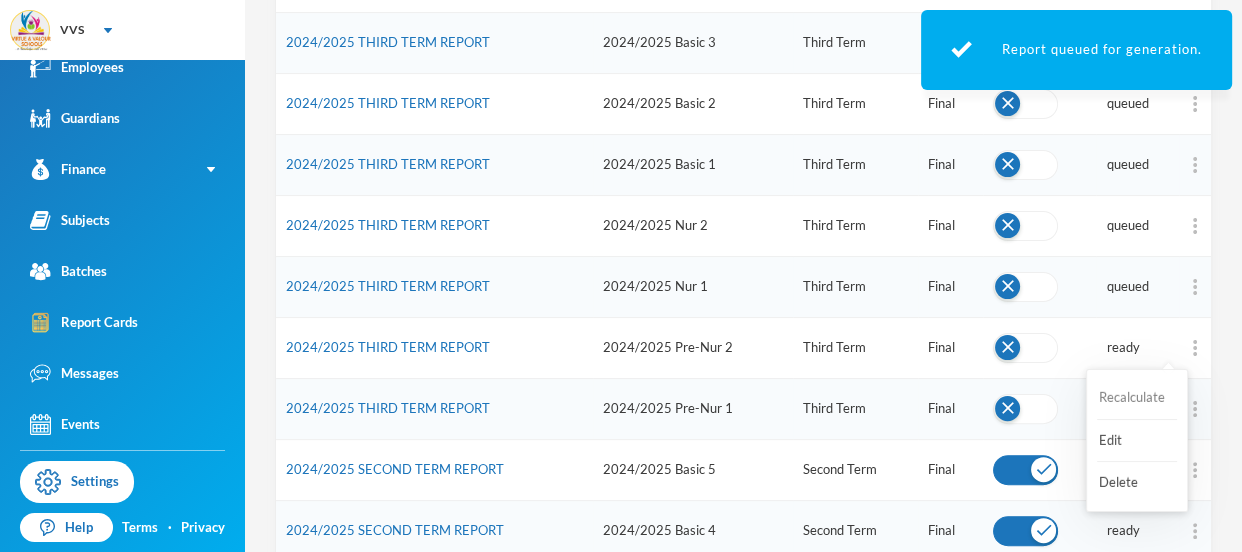 click on "Recalculate" at bounding box center (1137, 398) 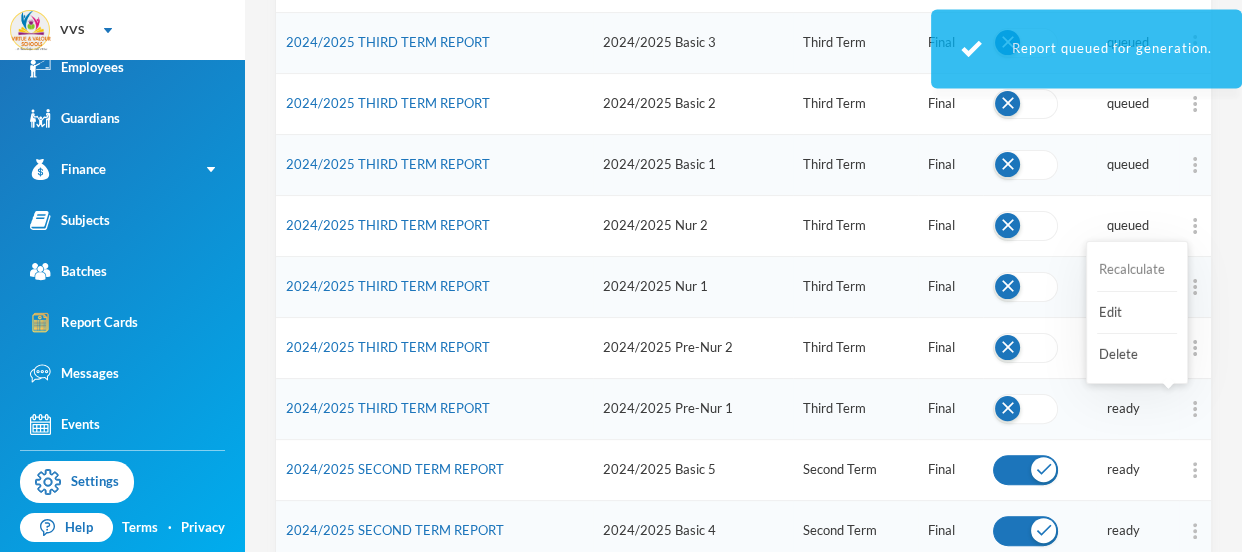 click on "Recalculate" at bounding box center [1137, 270] 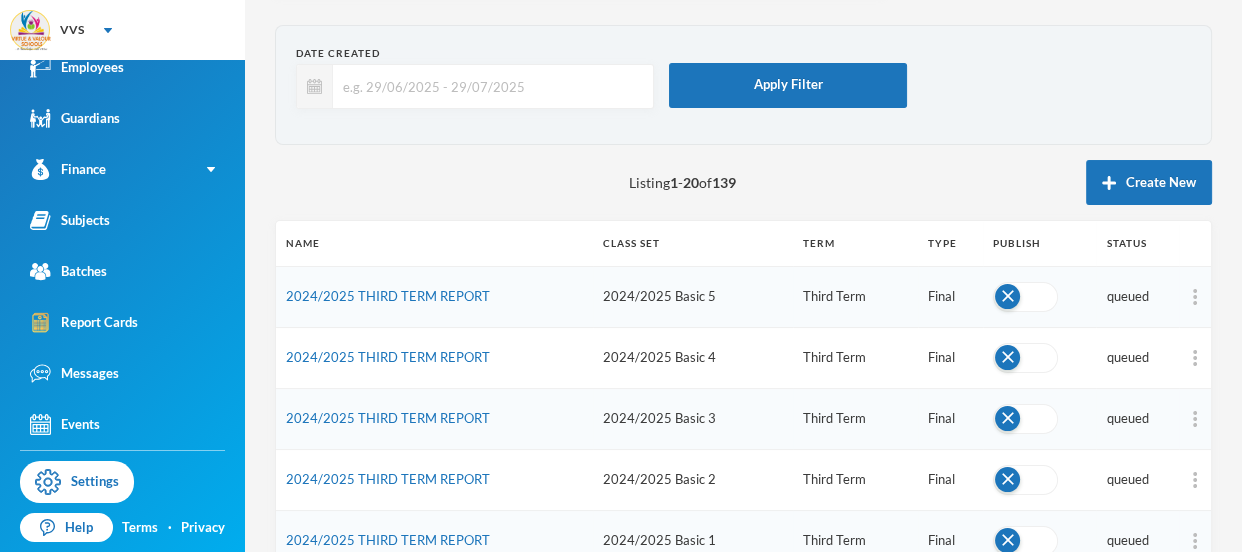 scroll, scrollTop: 0, scrollLeft: 0, axis: both 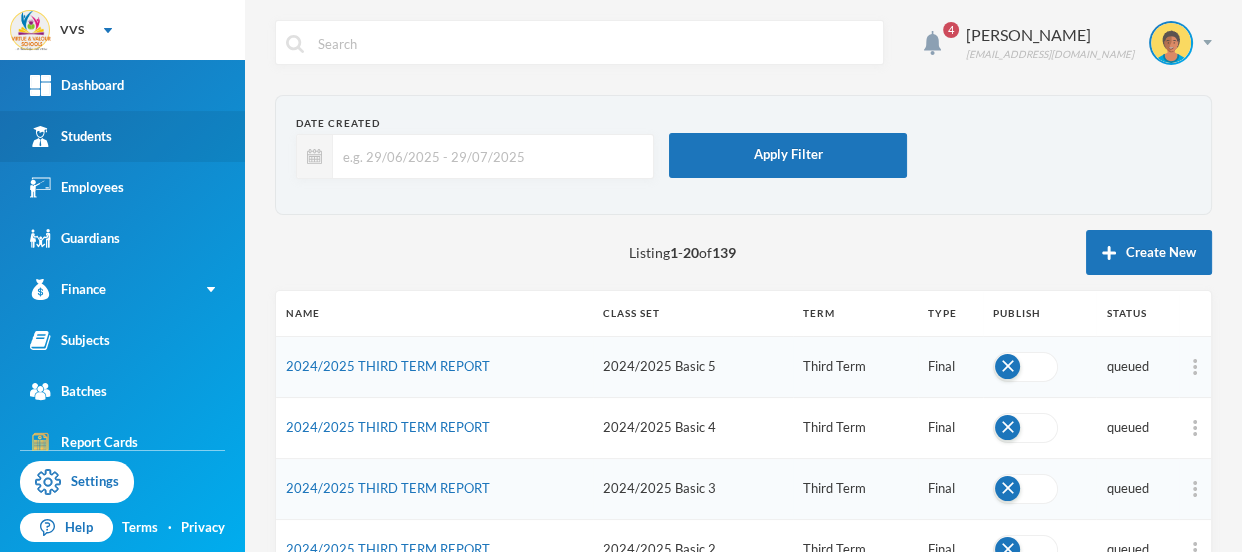 click on "Students" at bounding box center [71, 136] 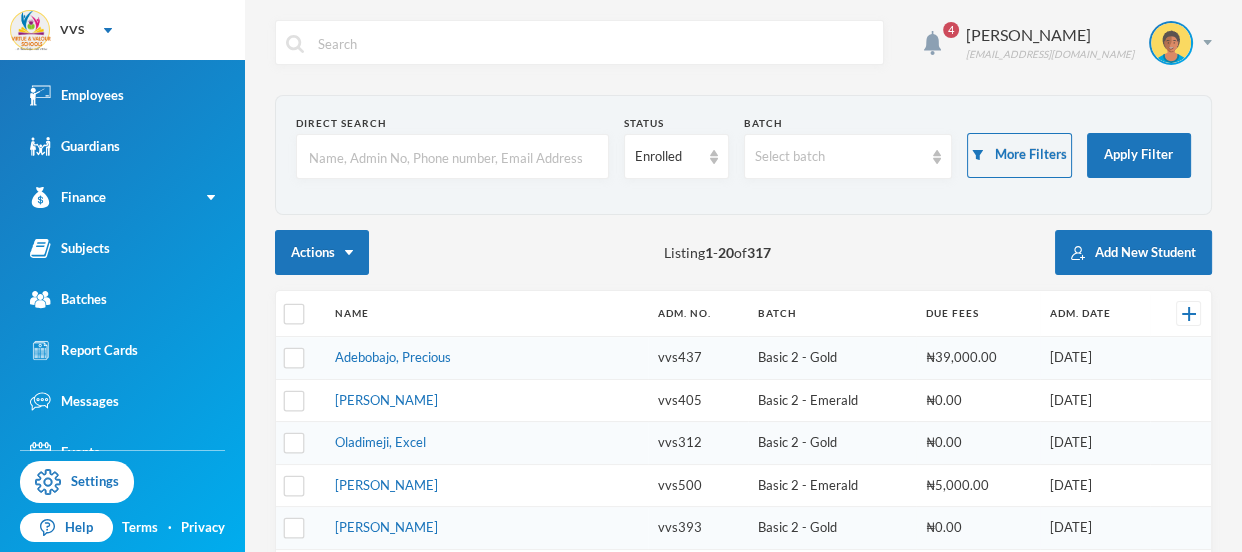 scroll, scrollTop: 120, scrollLeft: 0, axis: vertical 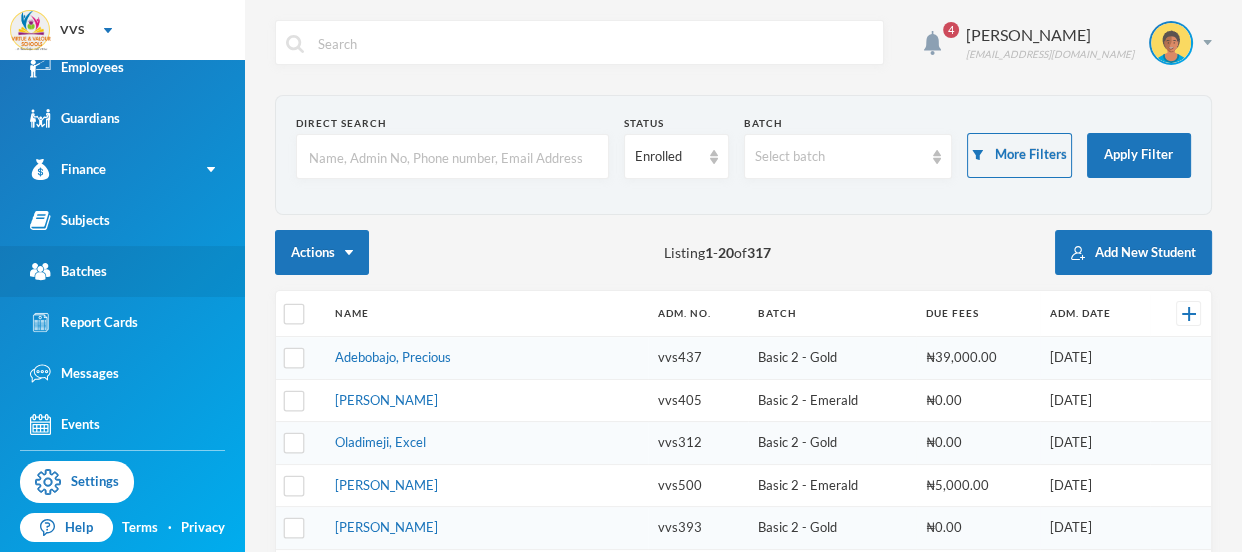 click on "Batches" at bounding box center [68, 271] 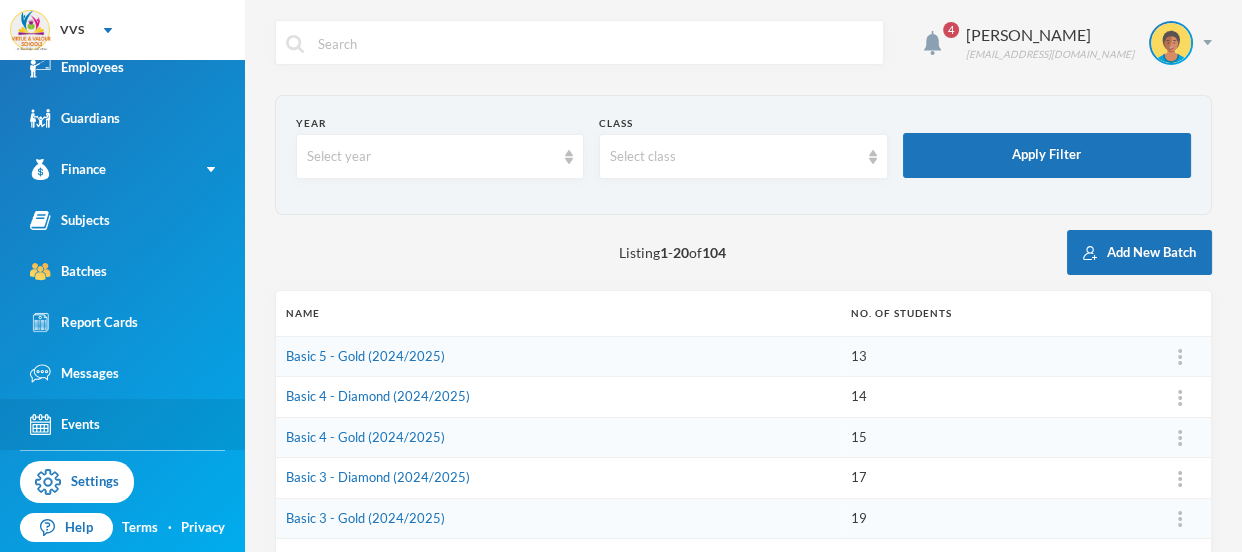 click on "Events" at bounding box center [65, 424] 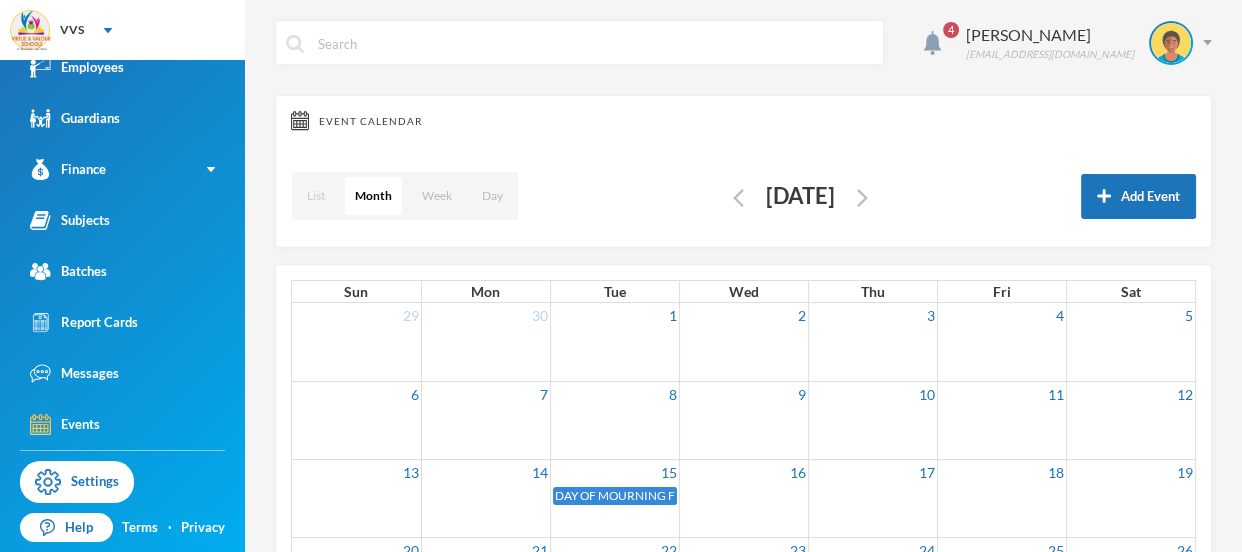 click on "List" at bounding box center [316, 196] 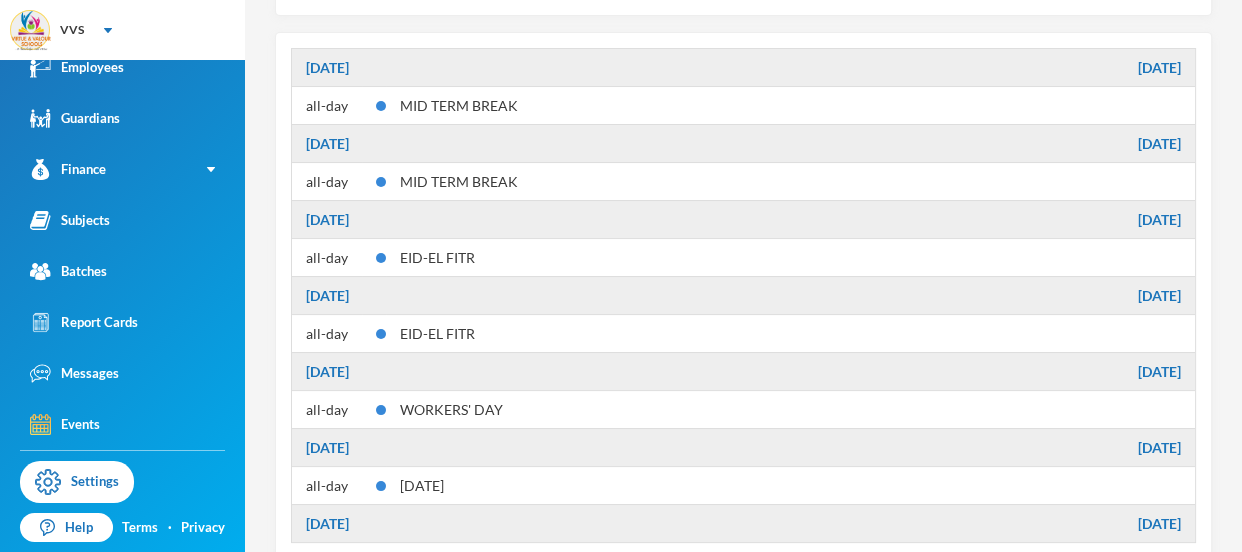 scroll, scrollTop: 258, scrollLeft: 0, axis: vertical 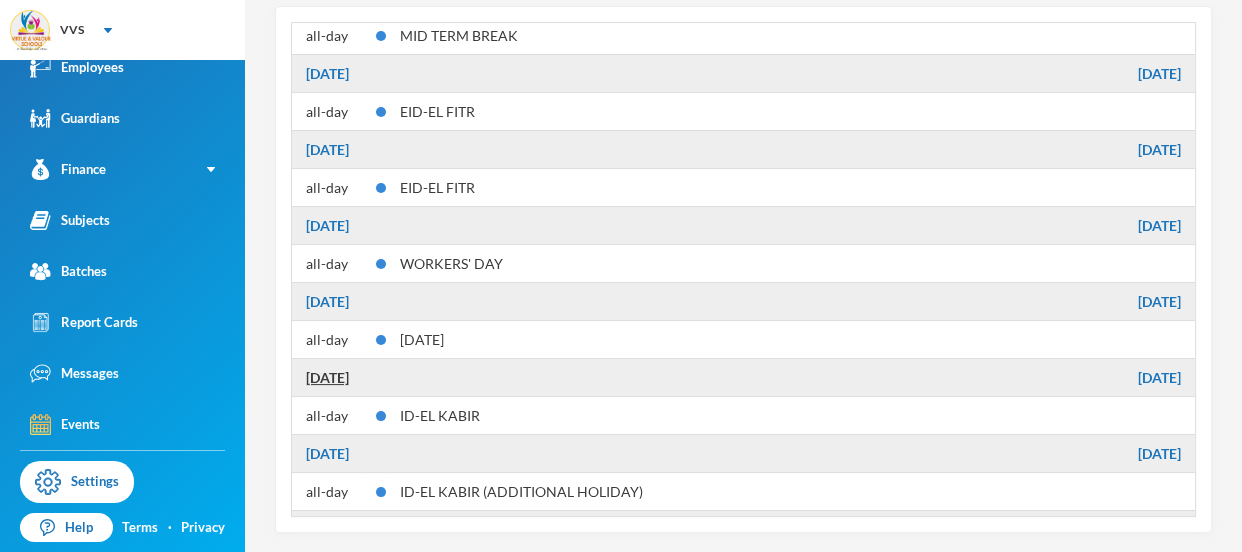 click on "June 6, 2025" at bounding box center (327, 377) 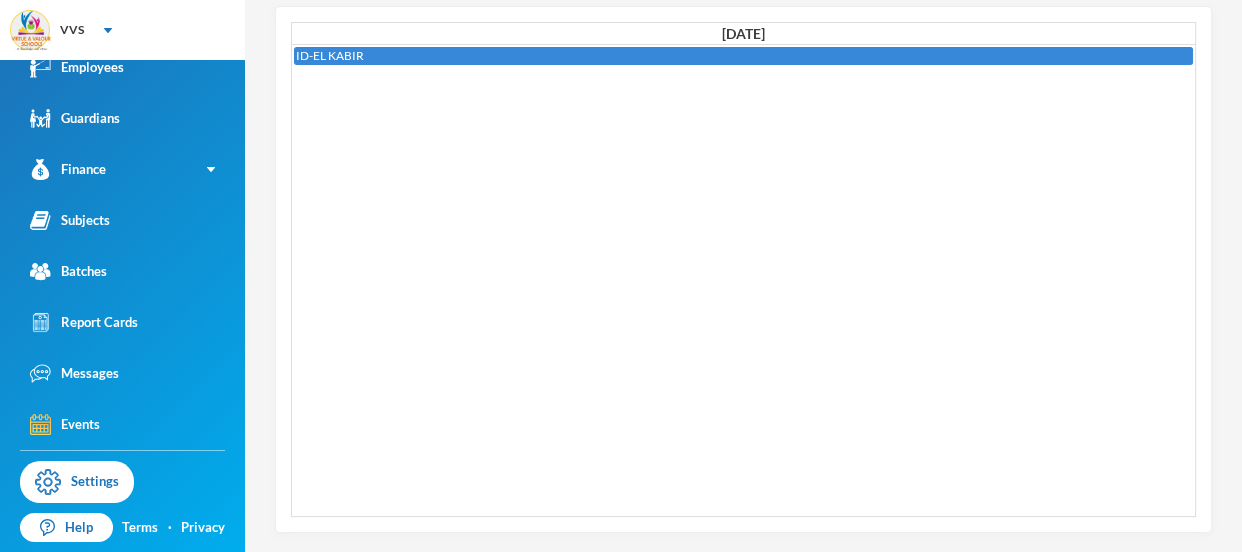 click on "ID-EL KABIR" at bounding box center (743, 56) 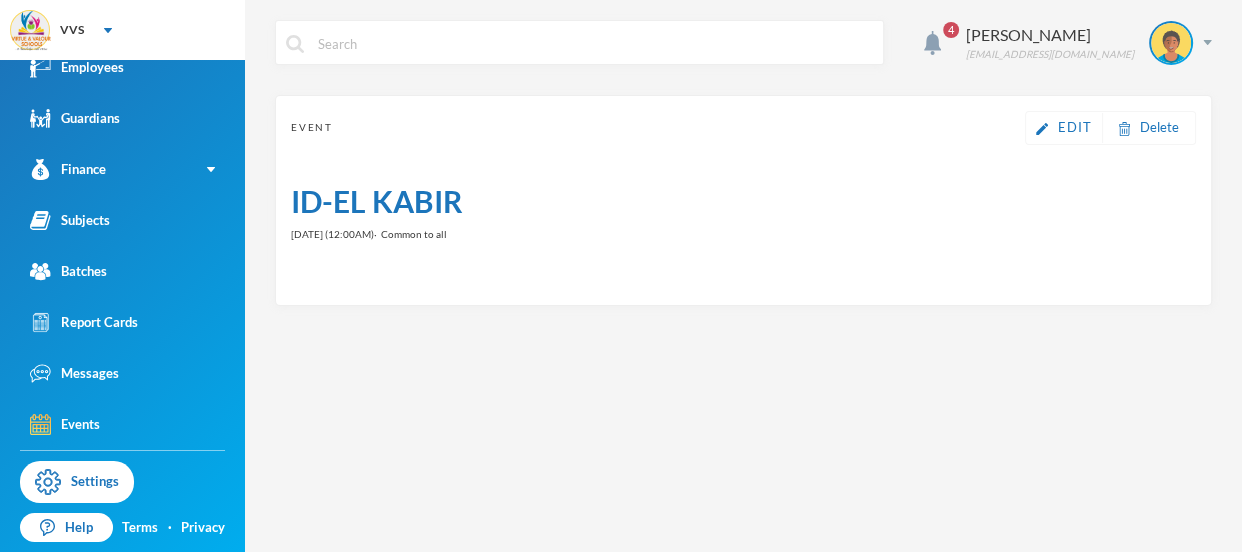 scroll, scrollTop: 0, scrollLeft: 0, axis: both 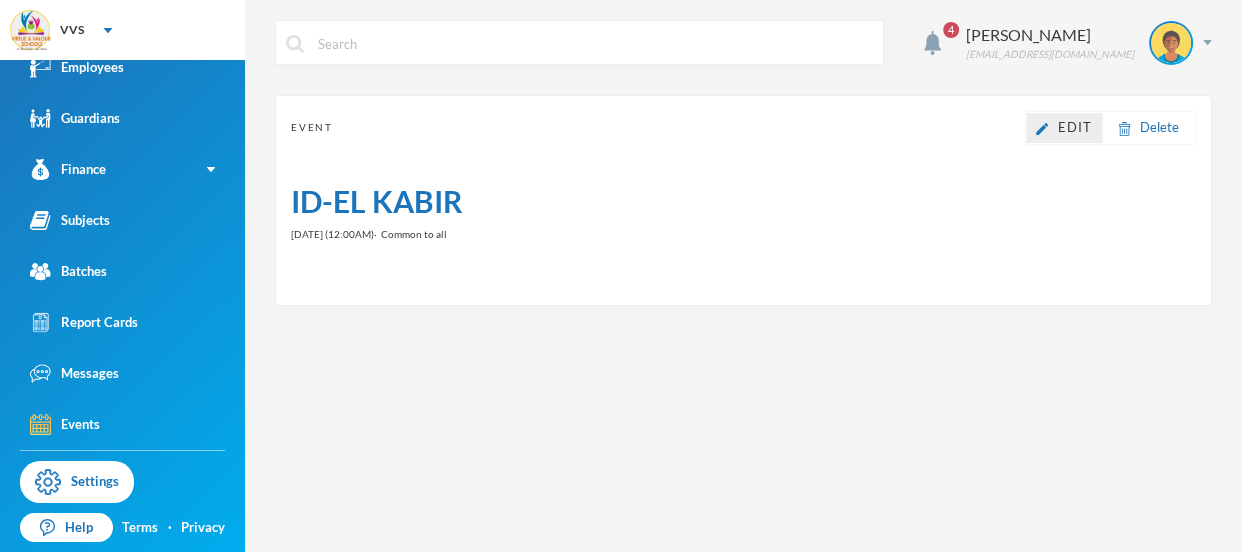 click on "Edit" at bounding box center (1075, 127) 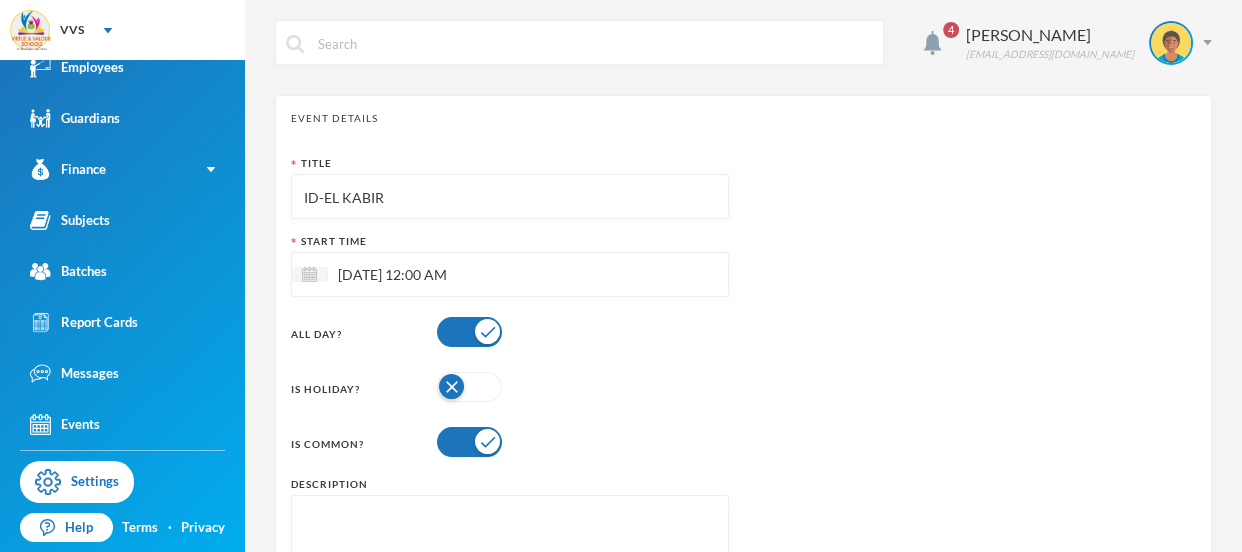 click at bounding box center (469, 387) 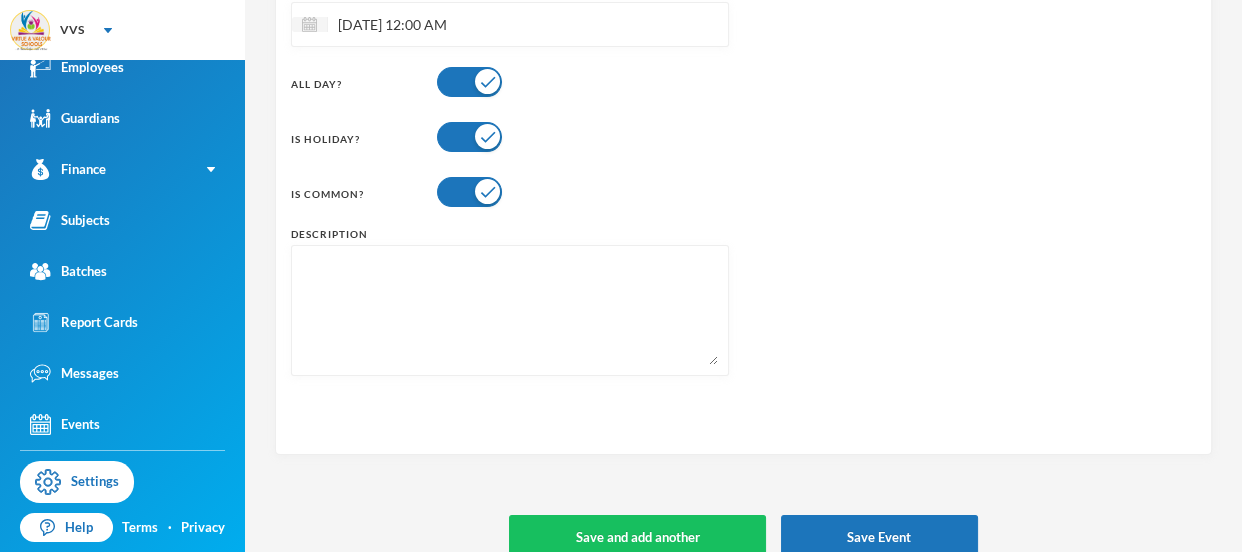 scroll, scrollTop: 277, scrollLeft: 0, axis: vertical 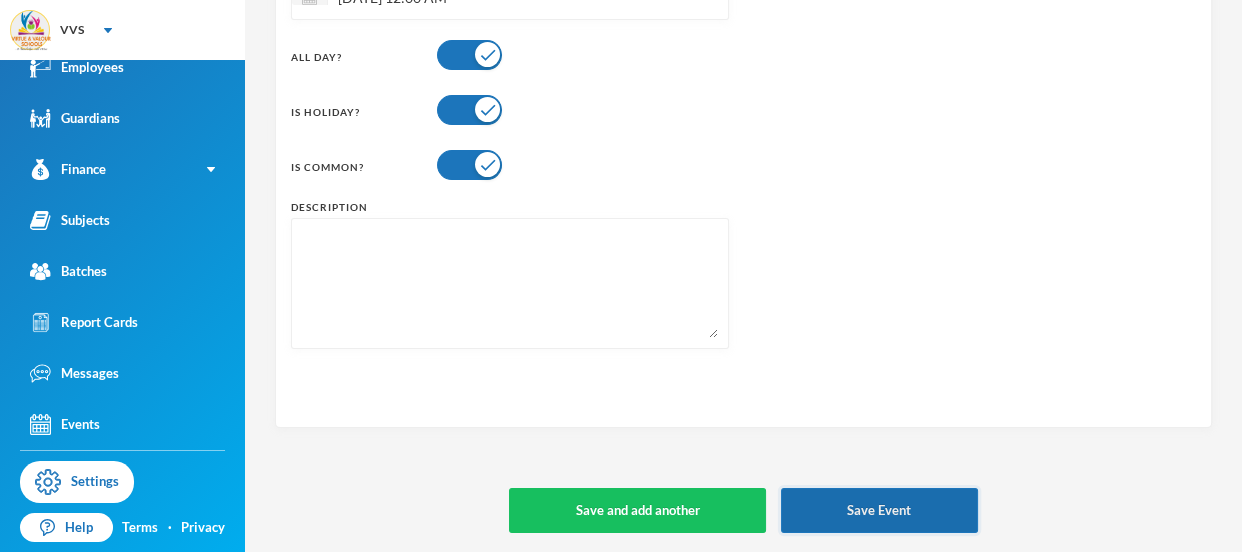 click on "Save Event" at bounding box center (879, 510) 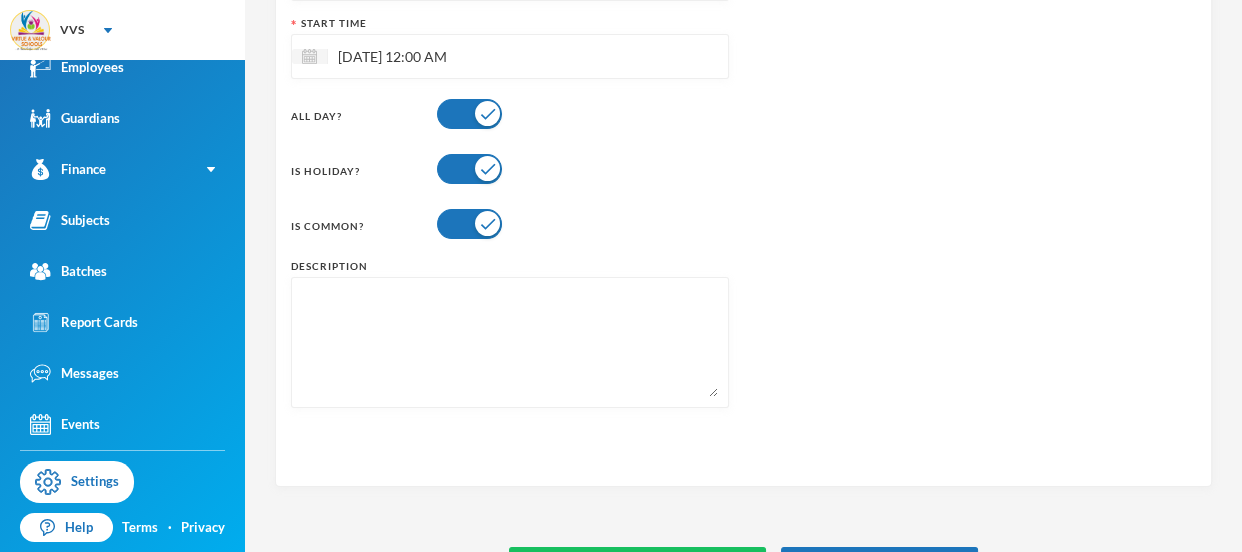 scroll, scrollTop: 0, scrollLeft: 0, axis: both 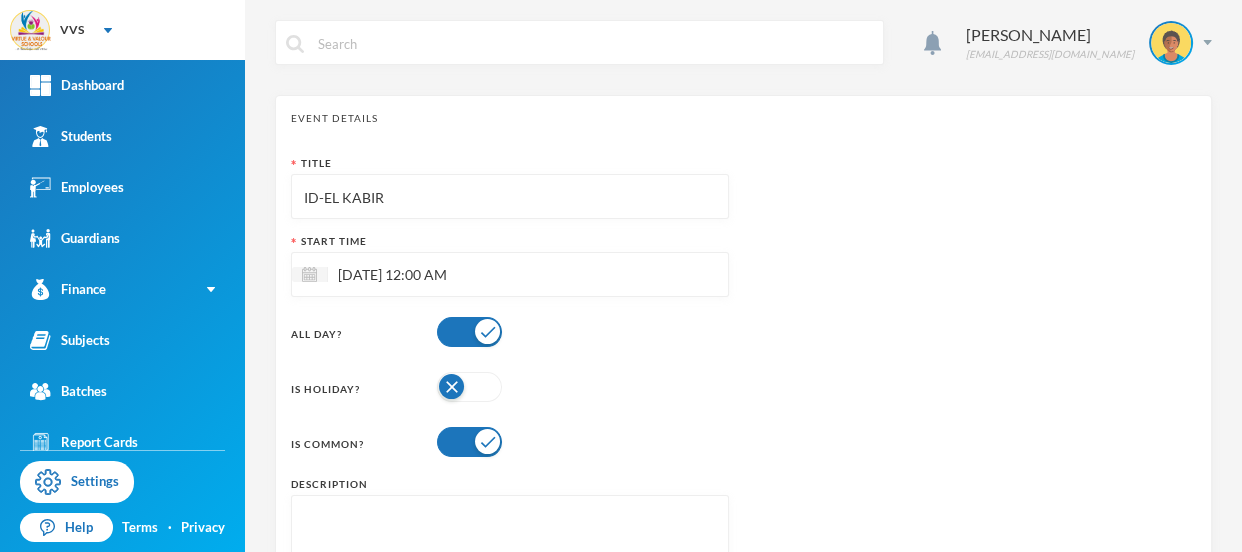 click at bounding box center (469, 387) 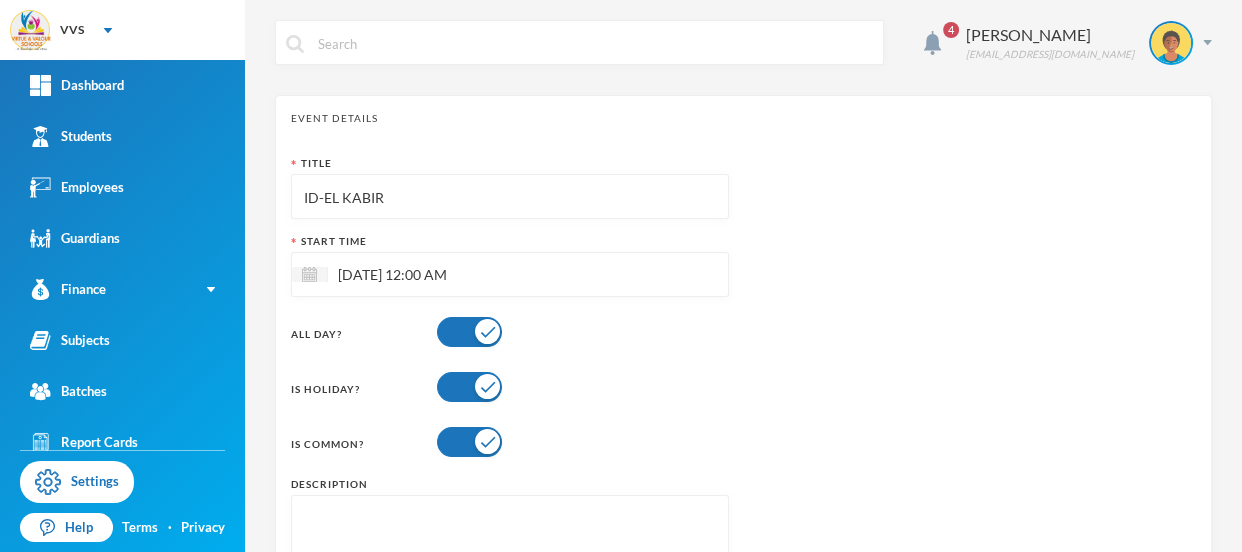 scroll, scrollTop: 277, scrollLeft: 0, axis: vertical 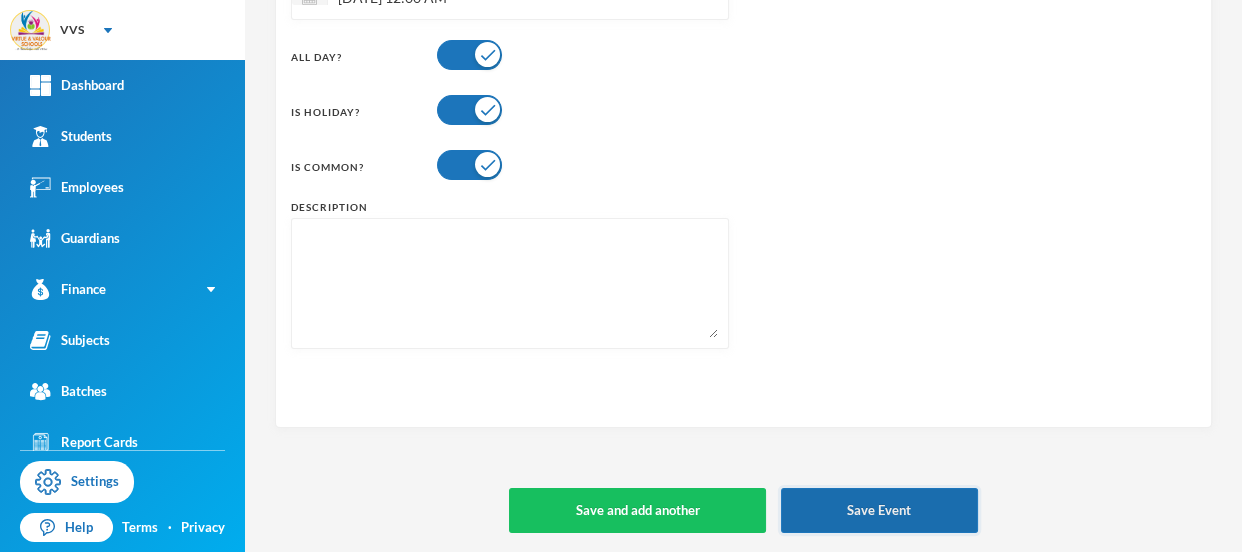 click on "Save Event" at bounding box center [879, 510] 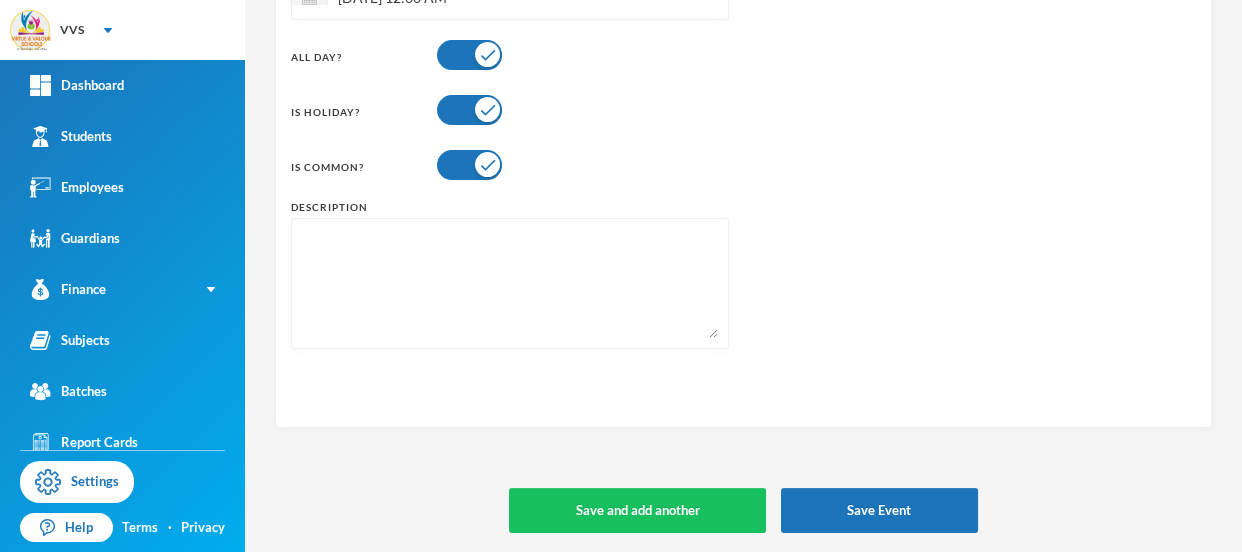 scroll, scrollTop: 120, scrollLeft: 0, axis: vertical 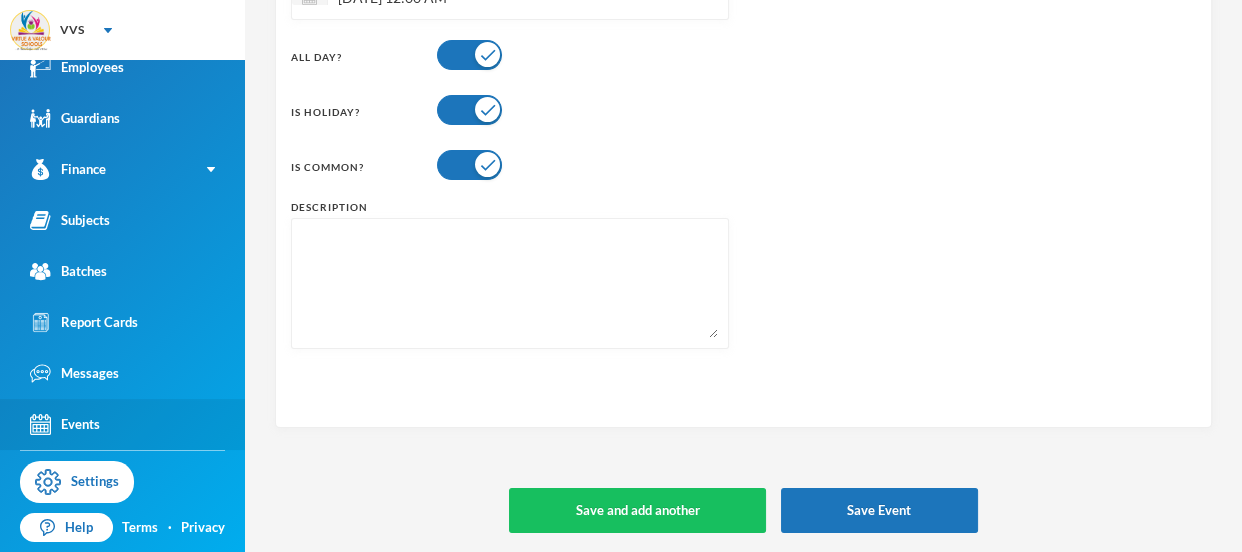 click on "Events" at bounding box center (122, 424) 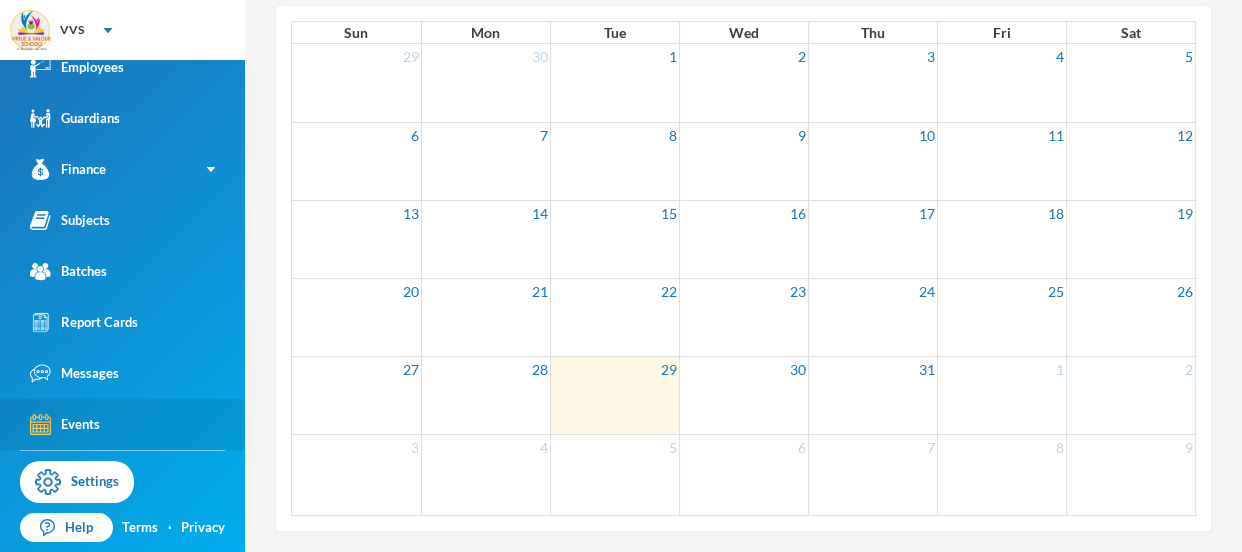 scroll, scrollTop: 0, scrollLeft: 0, axis: both 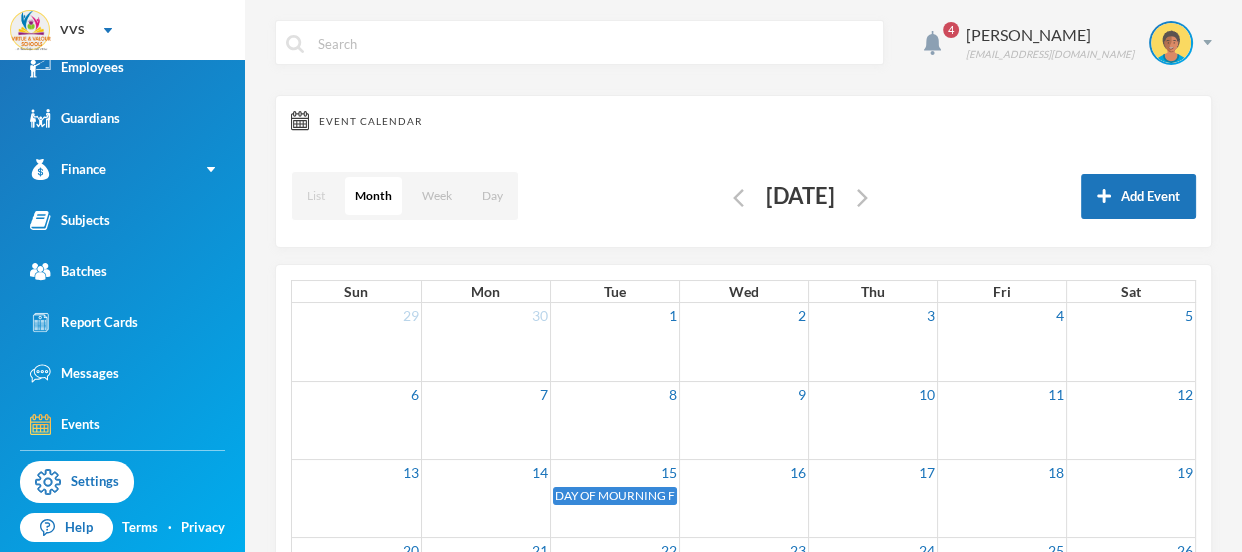 click on "List" at bounding box center [316, 196] 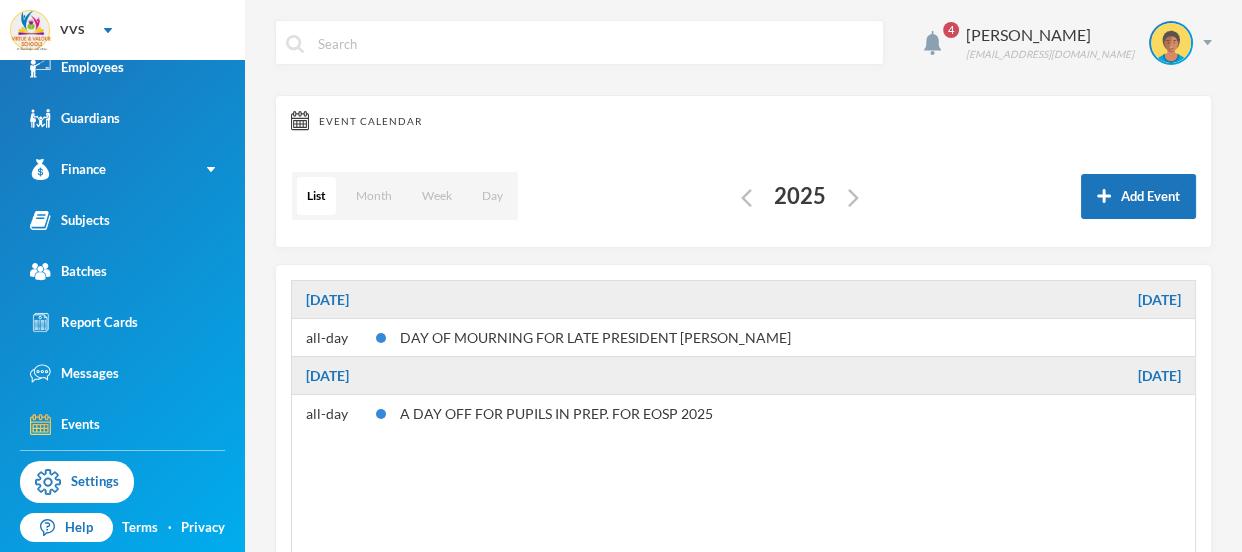 click on "List Month Week Day 2025 Add Event" at bounding box center [743, 196] 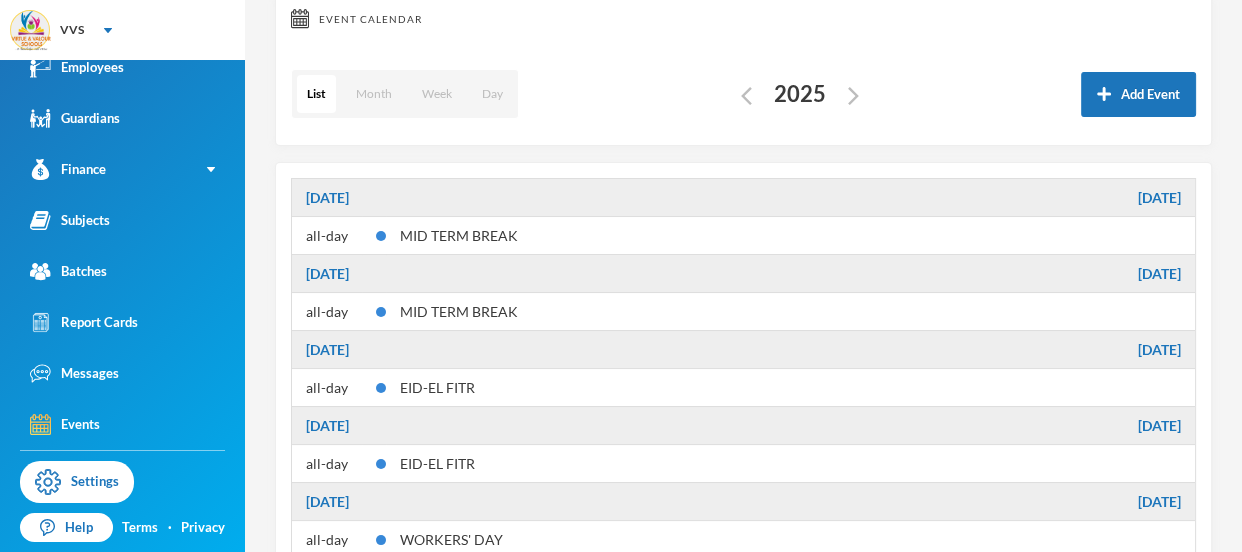 scroll, scrollTop: 258, scrollLeft: 0, axis: vertical 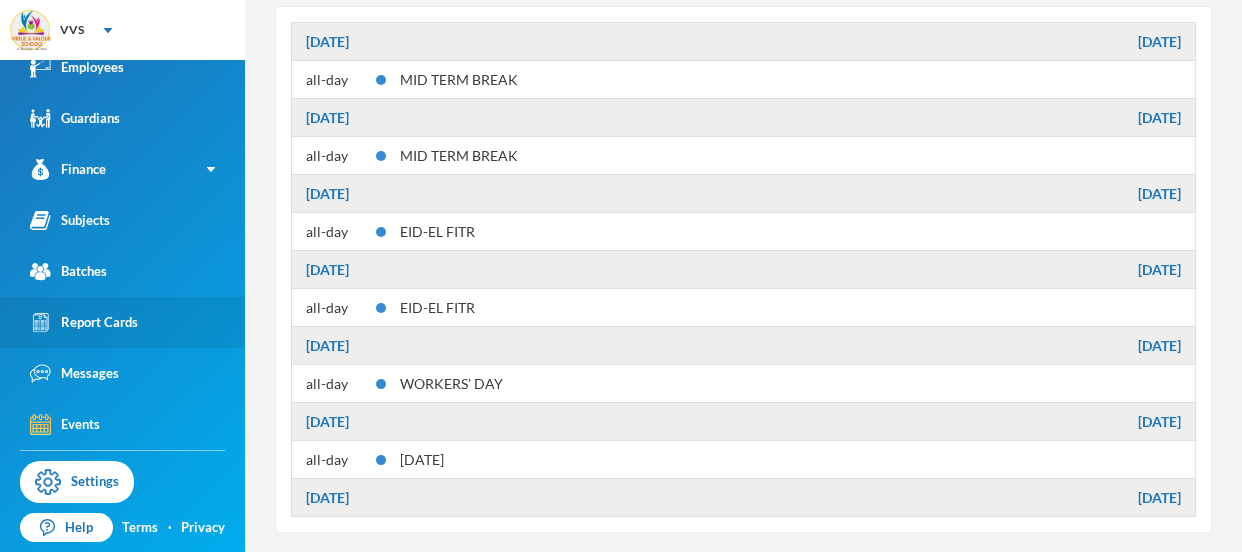 click on "Report Cards" at bounding box center (84, 322) 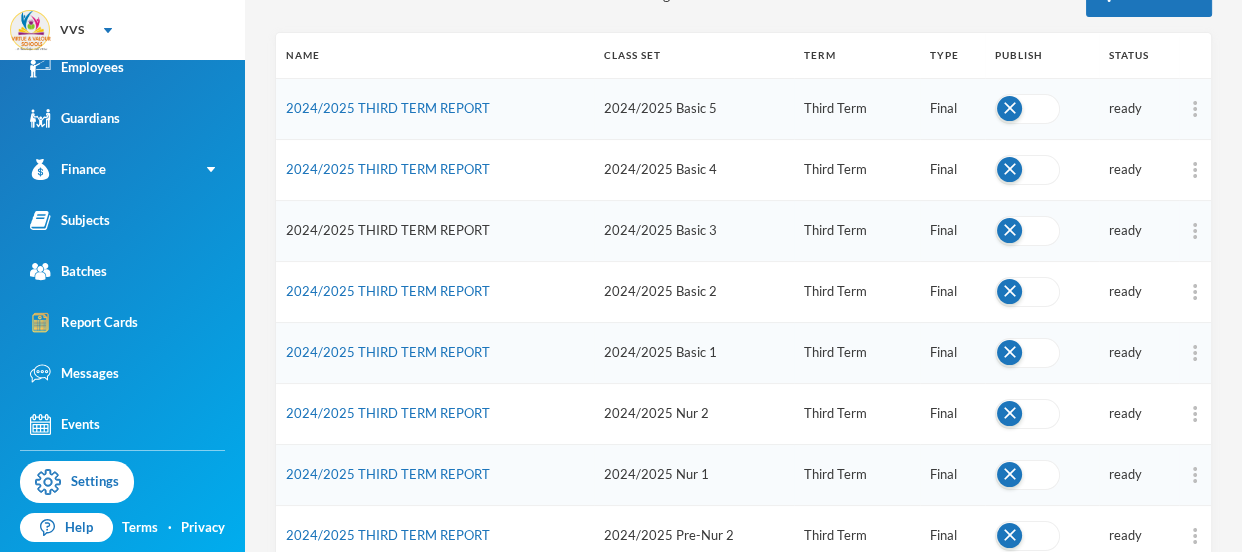 click on "2024/2025 THIRD TERM REPORT" at bounding box center [388, 230] 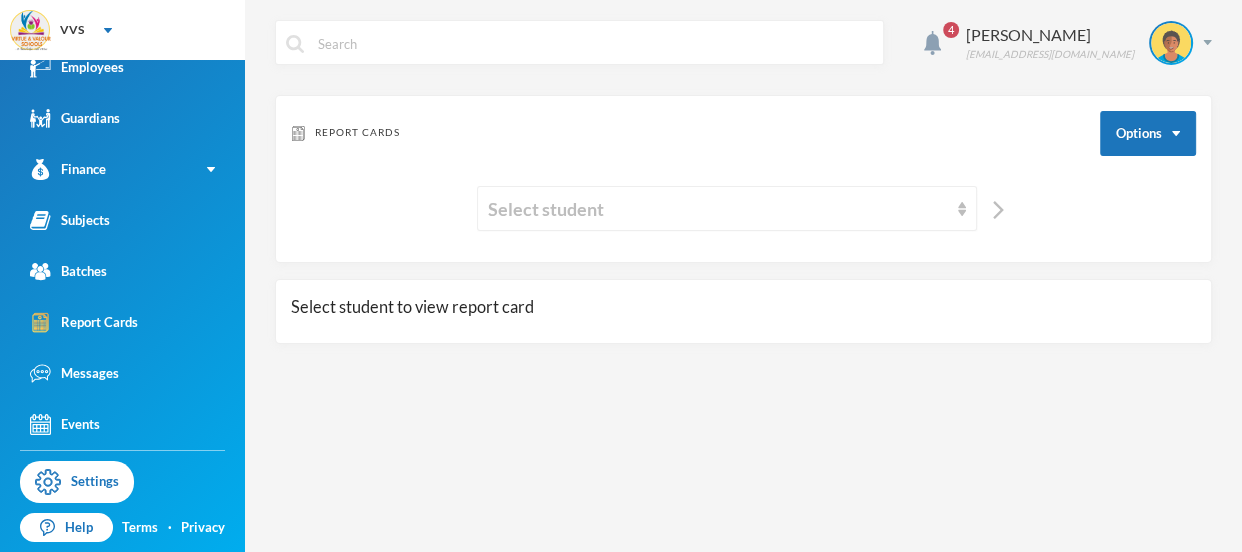 scroll, scrollTop: 0, scrollLeft: 0, axis: both 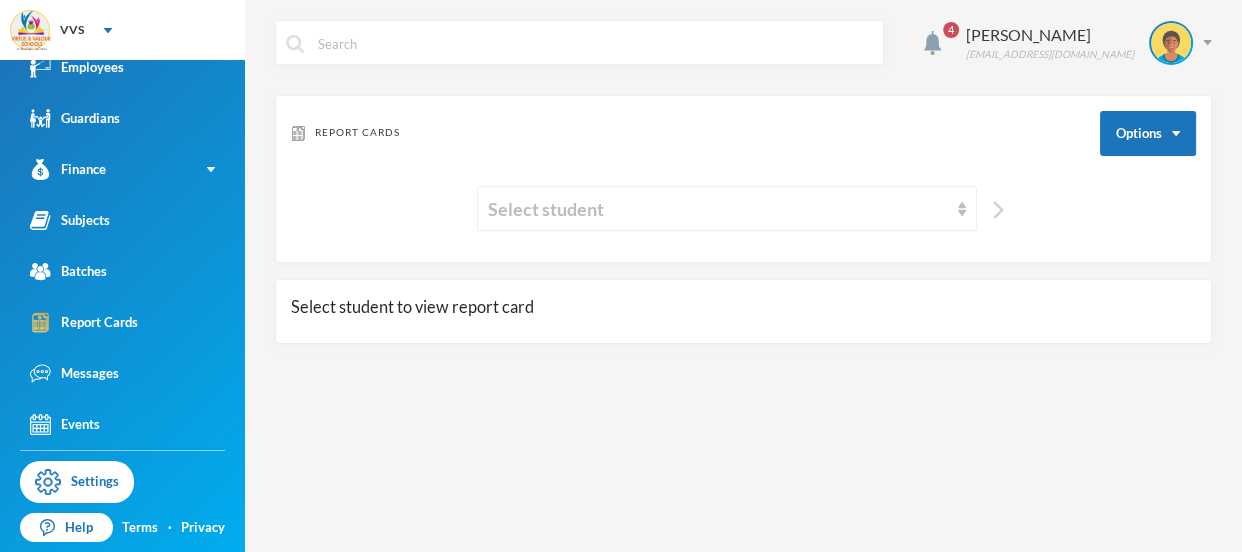 click at bounding box center (998, 210) 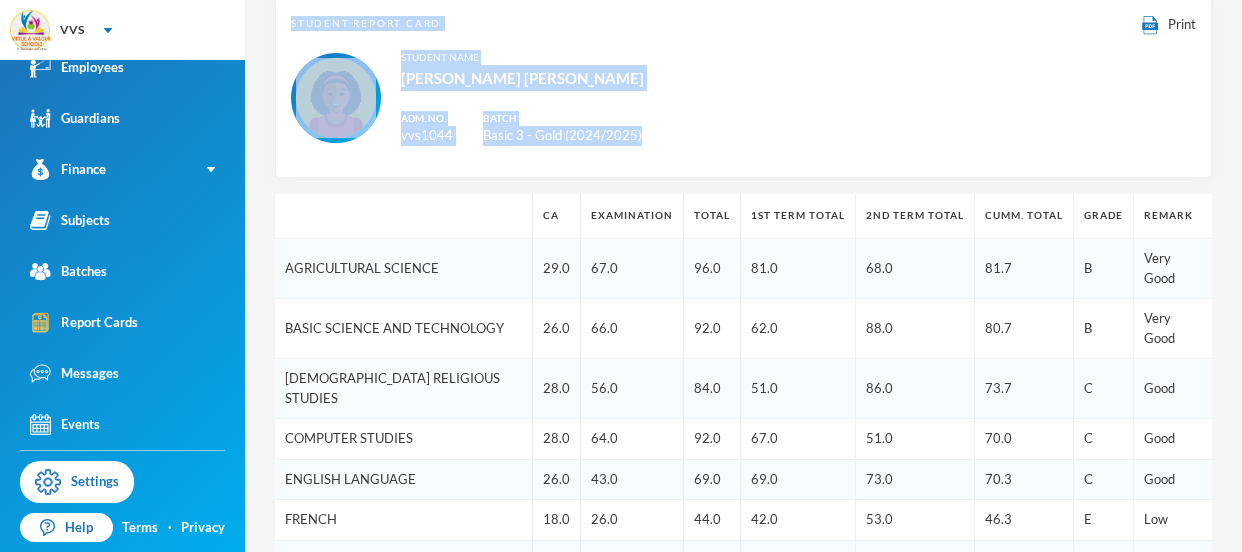 scroll, scrollTop: 357, scrollLeft: 0, axis: vertical 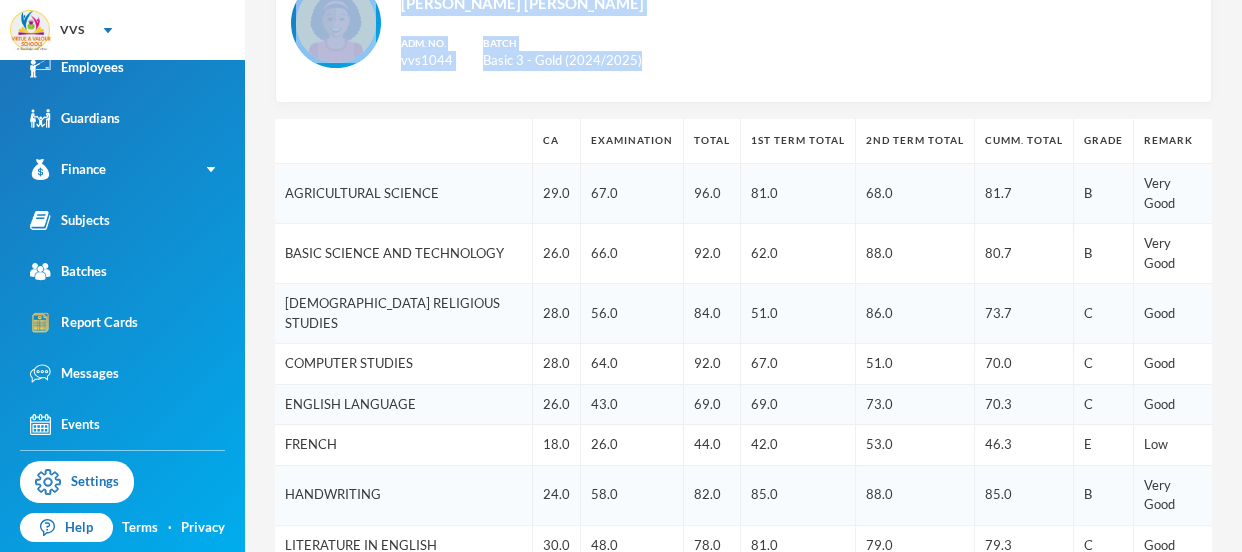 drag, startPoint x: 1240, startPoint y: 119, endPoint x: 1240, endPoint y: 214, distance: 95 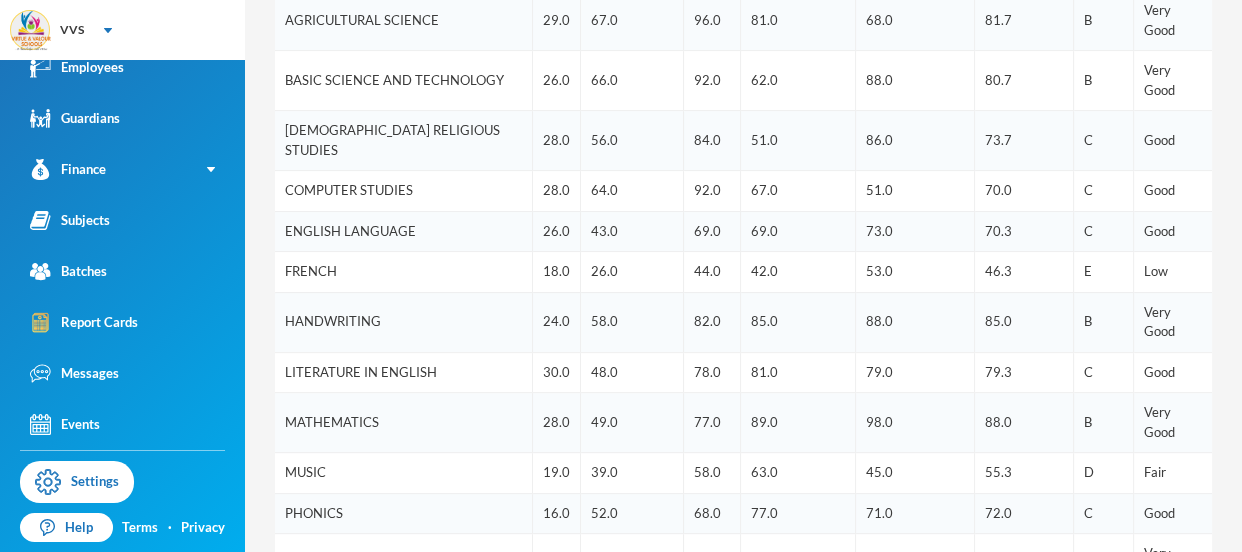 scroll, scrollTop: 0, scrollLeft: 0, axis: both 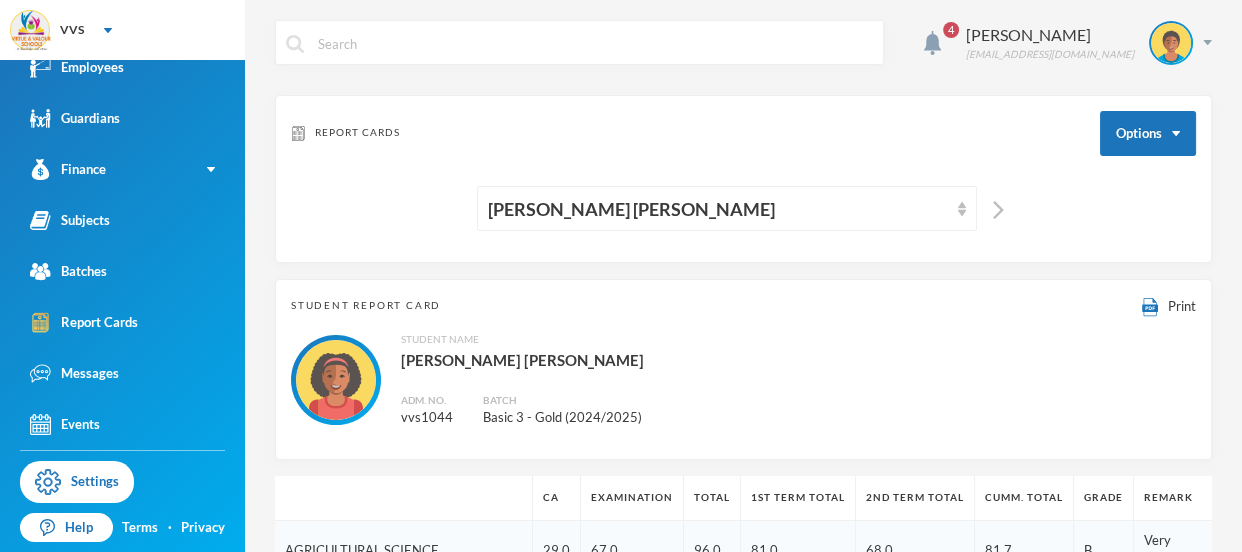 click on "Report Cards Options" at bounding box center [743, 133] 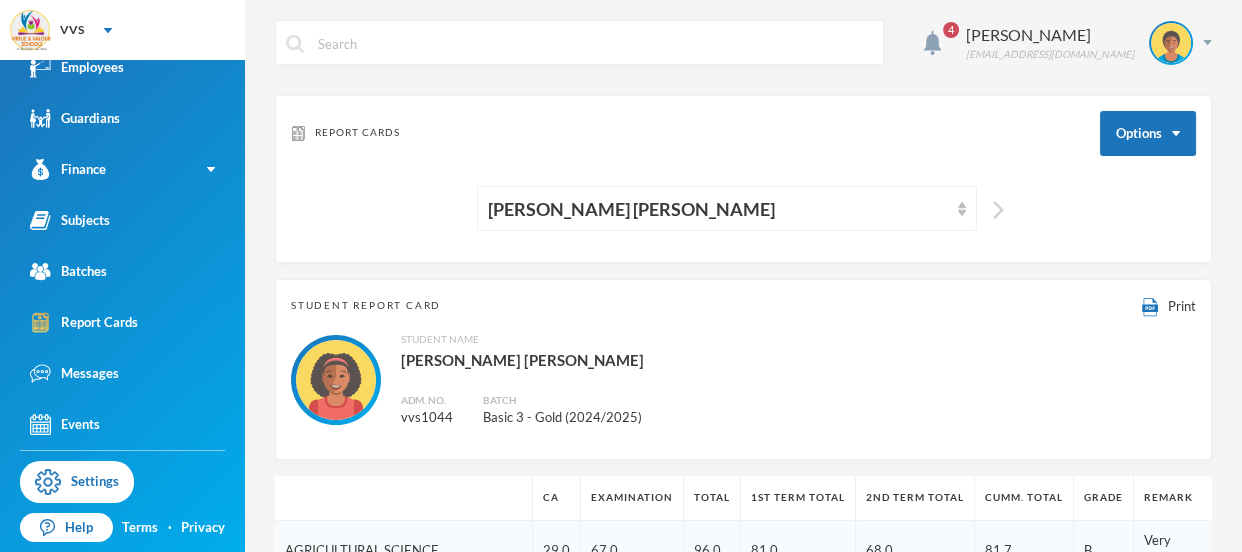 click at bounding box center (998, 210) 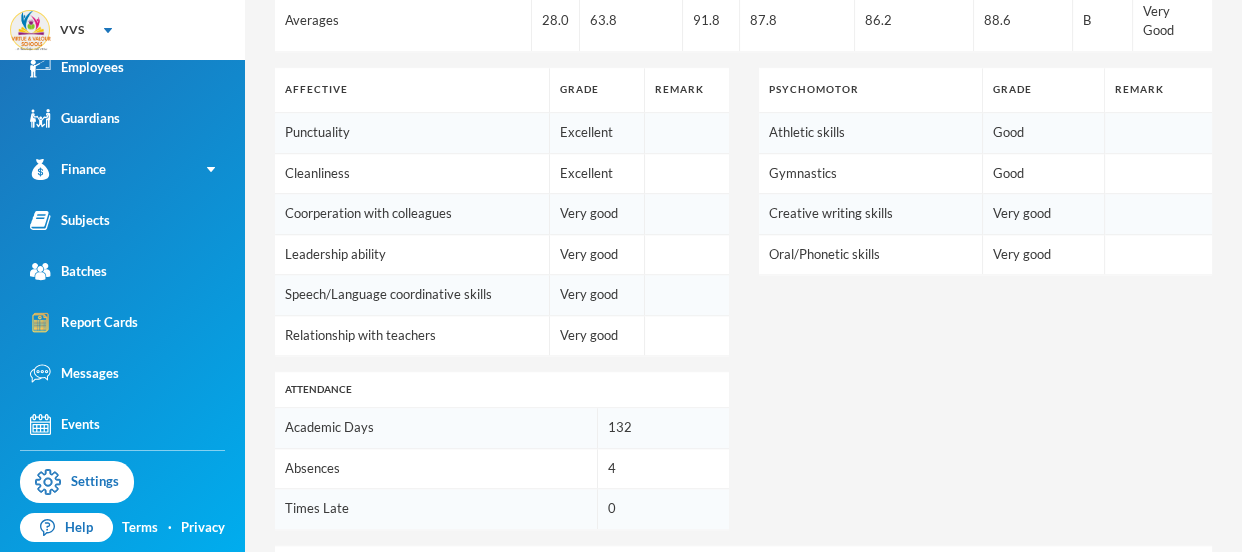 scroll, scrollTop: 1391, scrollLeft: 0, axis: vertical 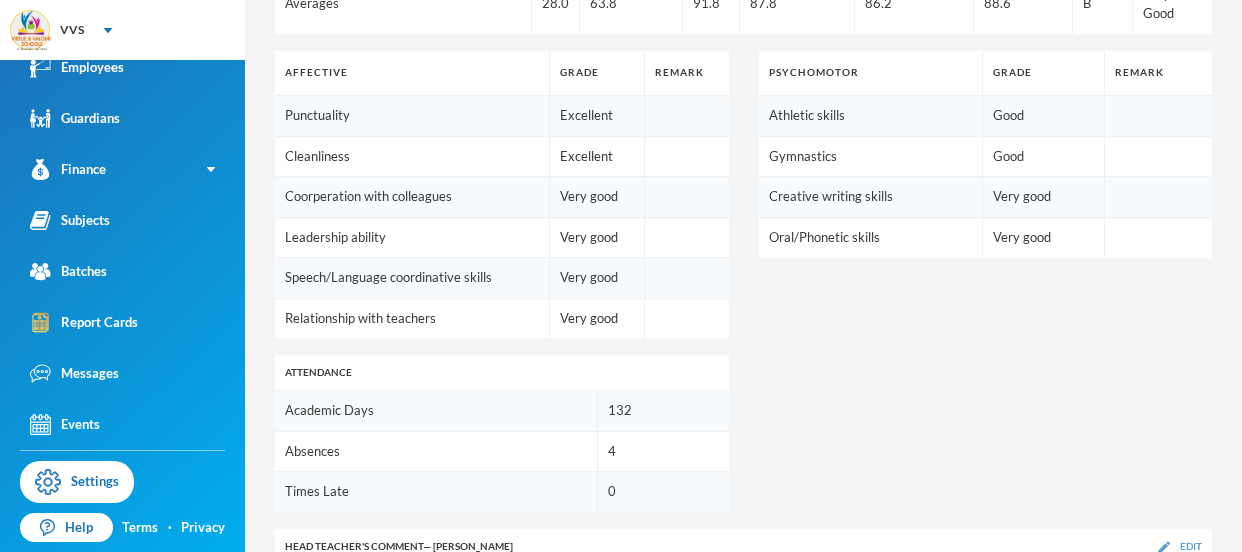 click on "Edit" at bounding box center (1191, 546) 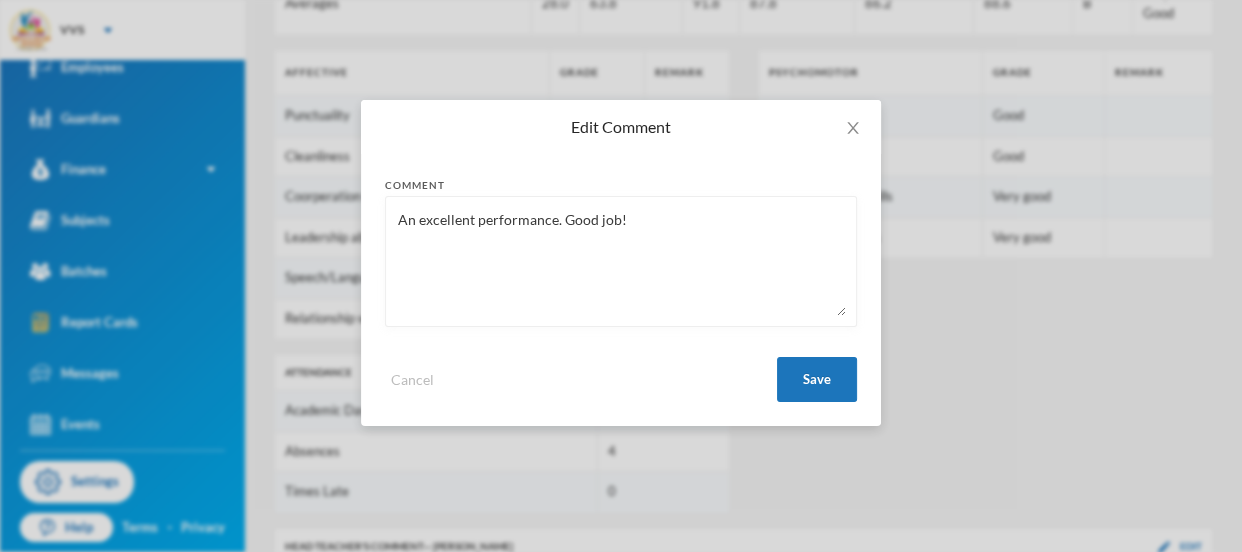 drag, startPoint x: 470, startPoint y: 214, endPoint x: 409, endPoint y: 221, distance: 61.400326 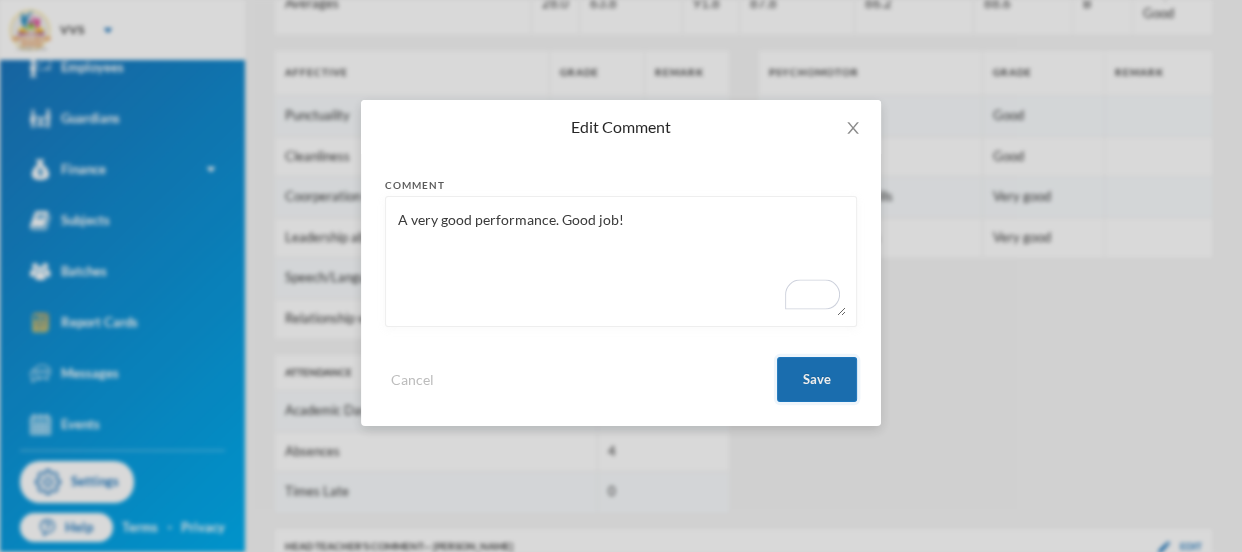 type on "A very good performance. Good job!" 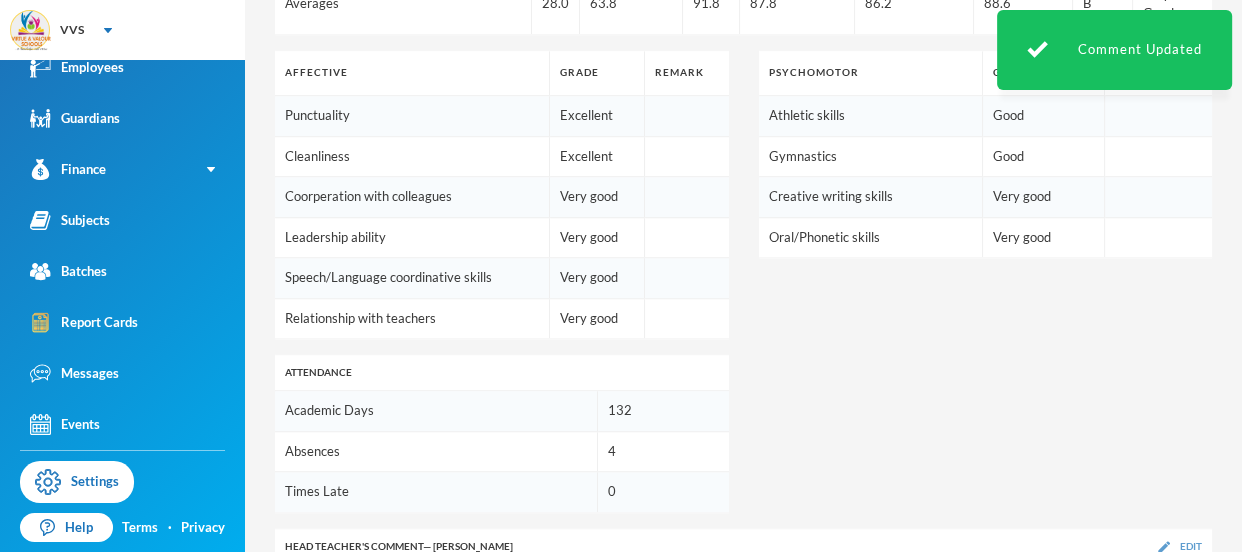 click on "Edit" at bounding box center (1180, 546) 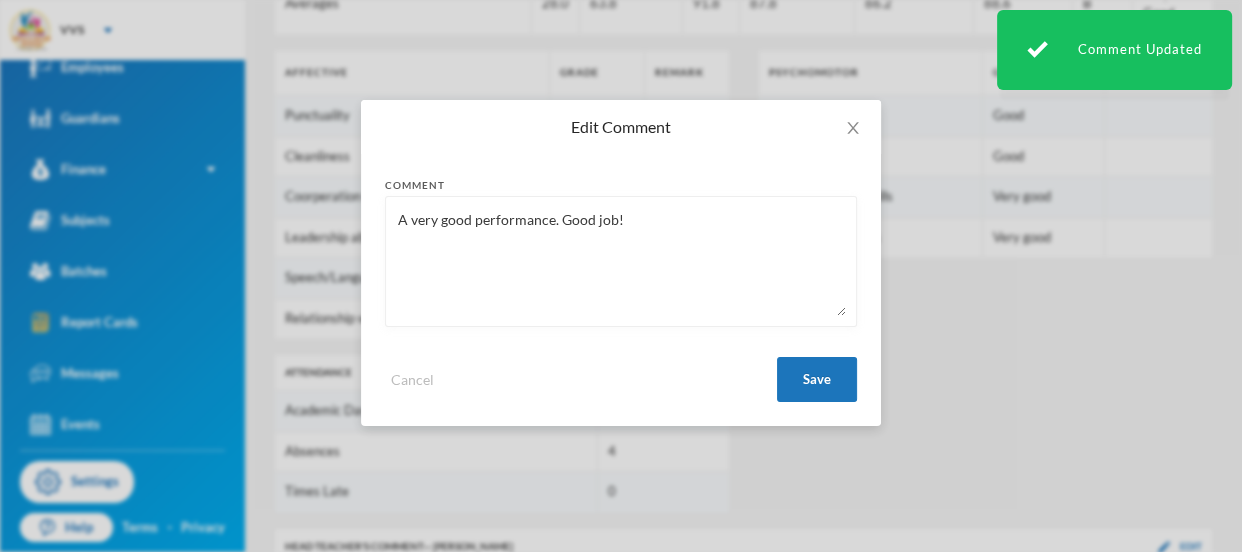 click on "A very good performance. Good job!" at bounding box center (621, 261) 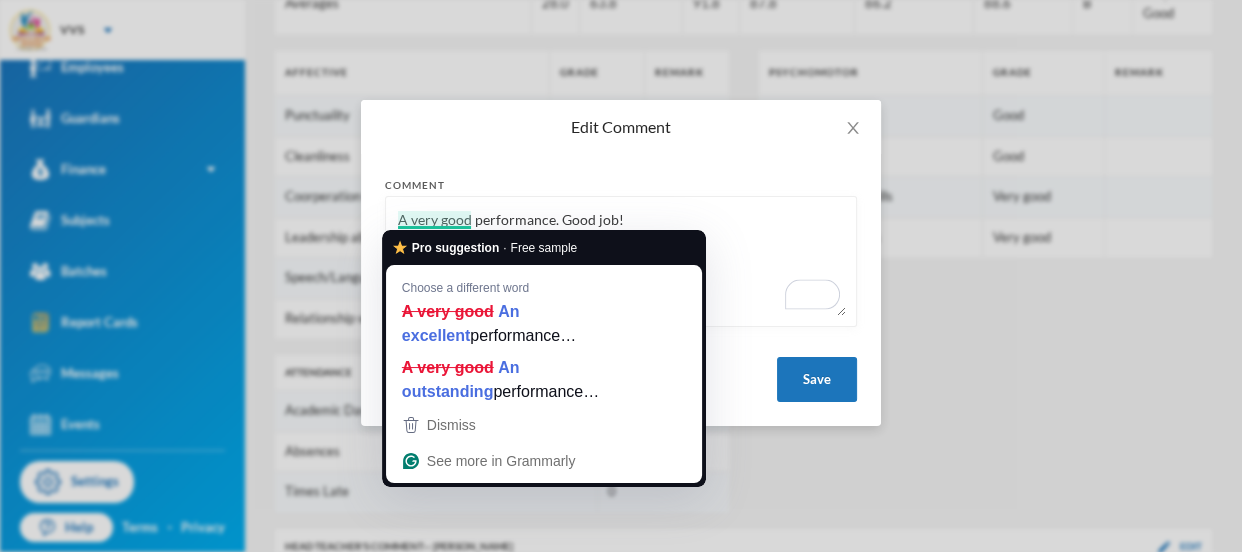 click on "A very good performance. Good job!" at bounding box center [621, 261] 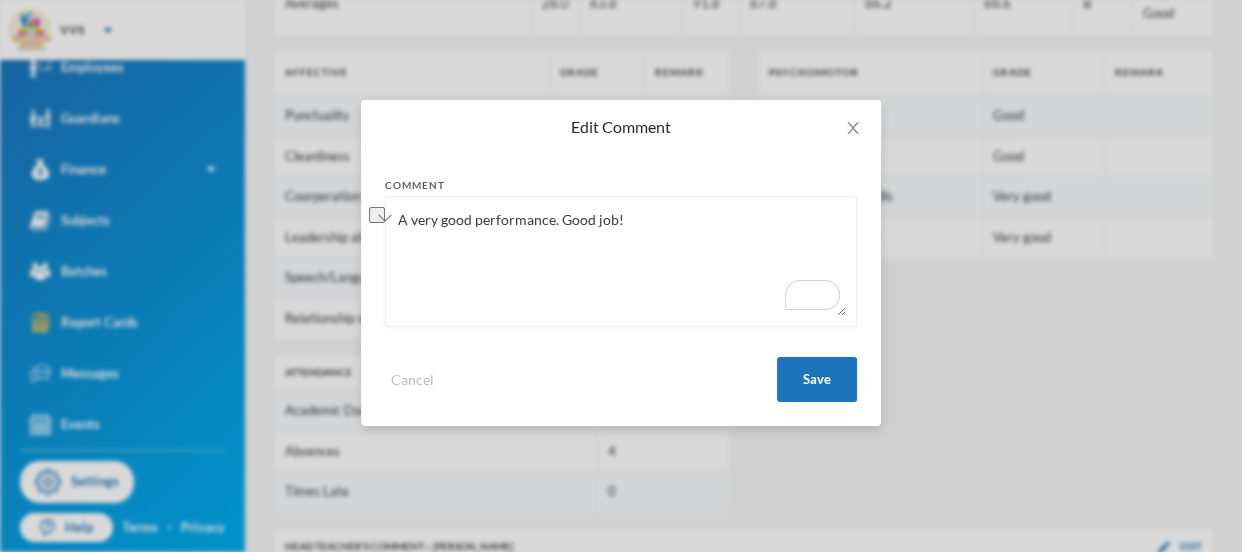 drag, startPoint x: 467, startPoint y: 219, endPoint x: 406, endPoint y: 221, distance: 61.03278 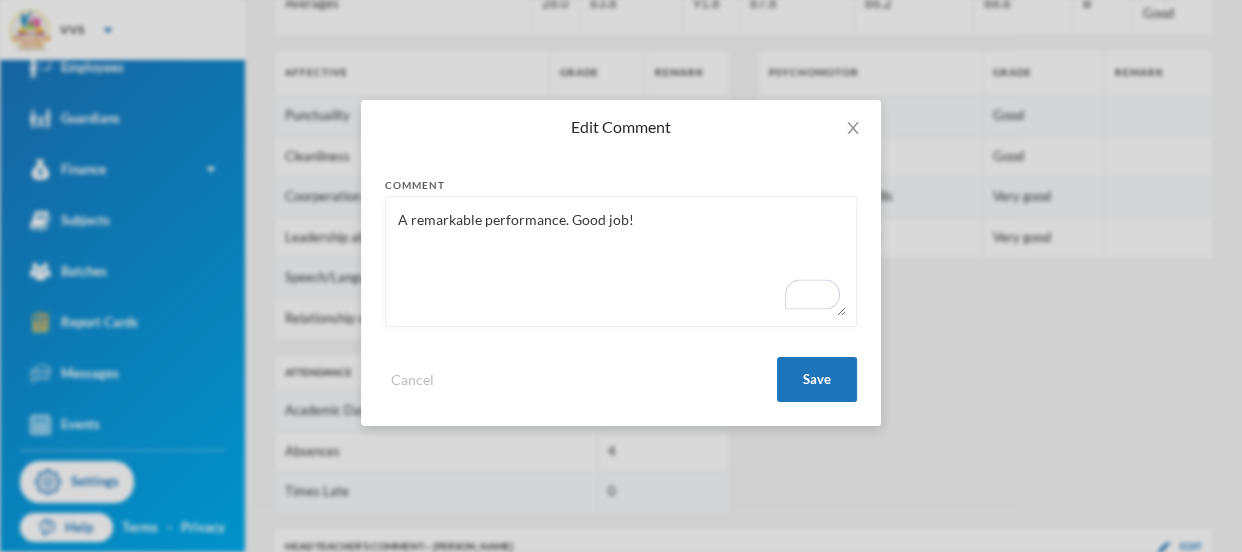 click on "A remarkable performance. Good job!" at bounding box center (621, 261) 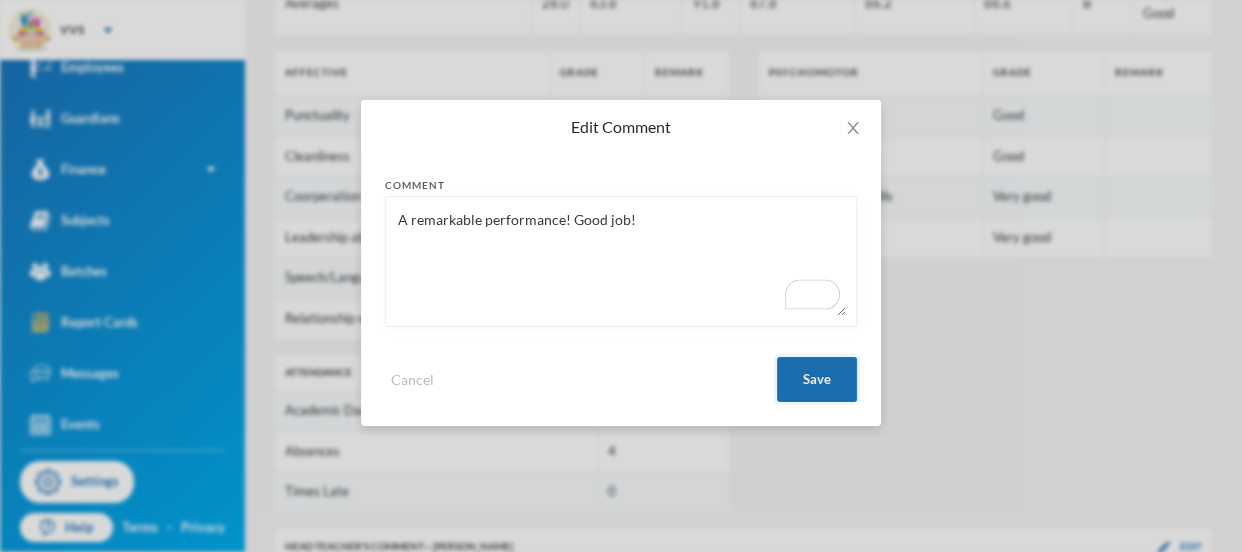 type on "A remarkable performance! Good job!" 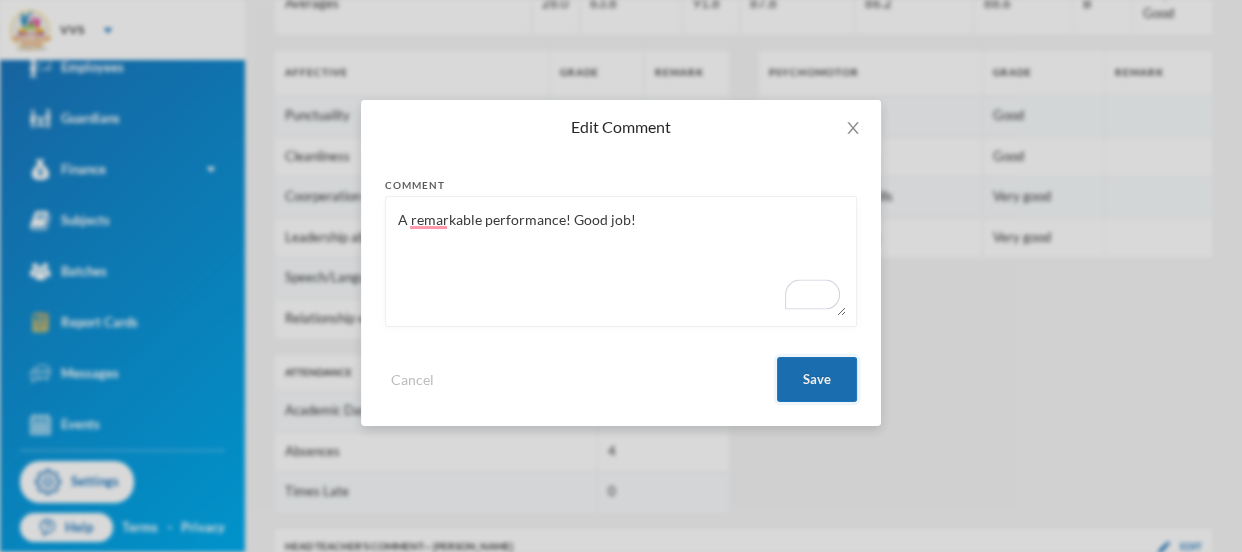 click on "Save" at bounding box center [817, 379] 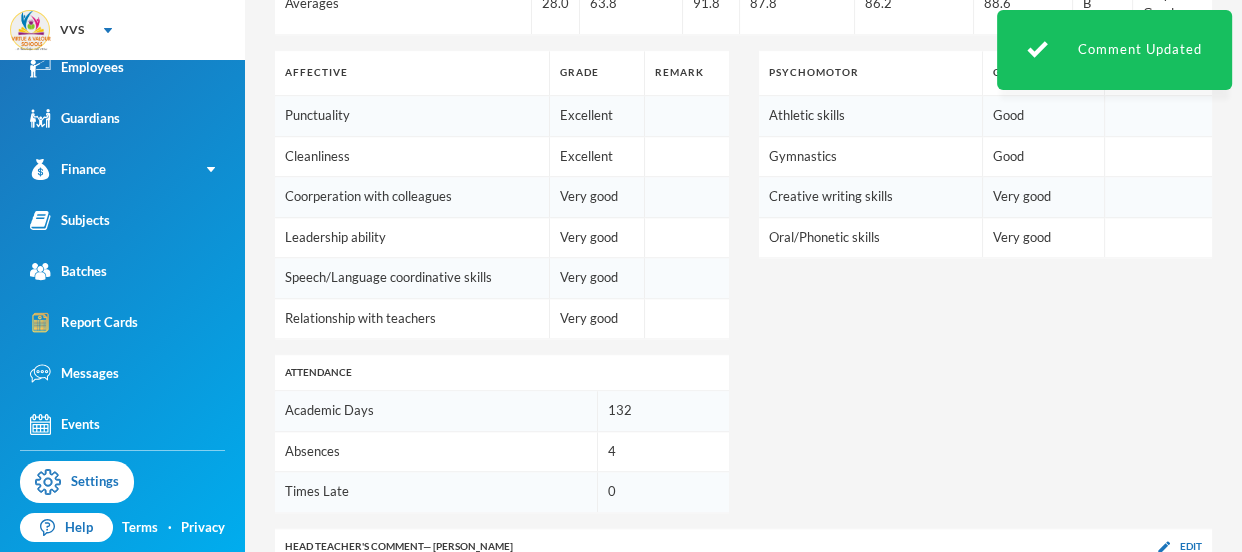 click on "CA Examination Total 1st Term Total 2nd Term Total Cumm. Total Grade Remark AGRICULTURAL SCIENCE 30.0 66.0 96.0 88.0 83.0 89.0 B Very Good BASIC SCIENCE AND TECHNOLOGY 30.0 61.0 91.0 85.0 93.0 89.7 B Very Good CHRISTIAN RELIGIOUS STUDIES 30.0 64.0 94.0 86.0 94.0 91.3 A Excellent COMPUTER STUDIES 28.0 64.0 92.0 82.0 88.0 87.3 B Very Good ENGLISH LANGUAGE 22.0 60.0 82.0 79.0 91.0 84.0 B Very Good FRENCH 30.0 60.0 90.0 71.0 69.0 76.7 C Good HANDWRITING 21.0 62.0 83.0 85.0 84.0 84.0 B Very Good LITERATURE IN ENGLISH 29.0 63.0 92.0 98.0 96.0 95.3 A Excellent MATHEMATICS 30.0 56.0 86.0 100.0 95.0 93.7 A Excellent MUSIC 27.0 55.0 82.0 73.0 72.0 75.7 C Good PHONICS 26.0 67.0 93.0 89.0 85.0 89.0 B Very Good PHYSICAL HEALTH EDUCATION 29.0 68.0 97.0 100.0 91.0 96.0 A Excellent QUANTITATIVE REASONING 24.0 68.0 92.0 91.0 88.0 90.3 A Excellent SOCIAL STUDIES 30.0 70.0 100.0 91.0 90.0 93.7 A Excellent VERBAL REASONING 30.0 68.0 98.0 89.0 90.0 92.3 A Excellent VOCATIONAL EDUCATION 30.0 70.0 100.0 94.0 96.0 96.7 A Excellent B" at bounding box center [743, -109] 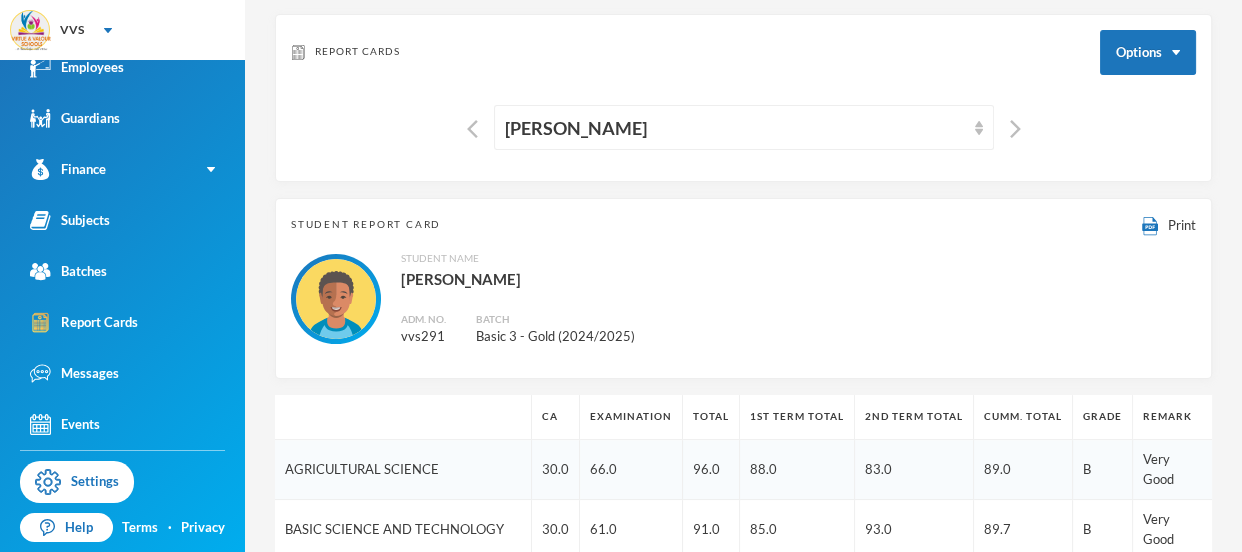 scroll, scrollTop: 3, scrollLeft: 0, axis: vertical 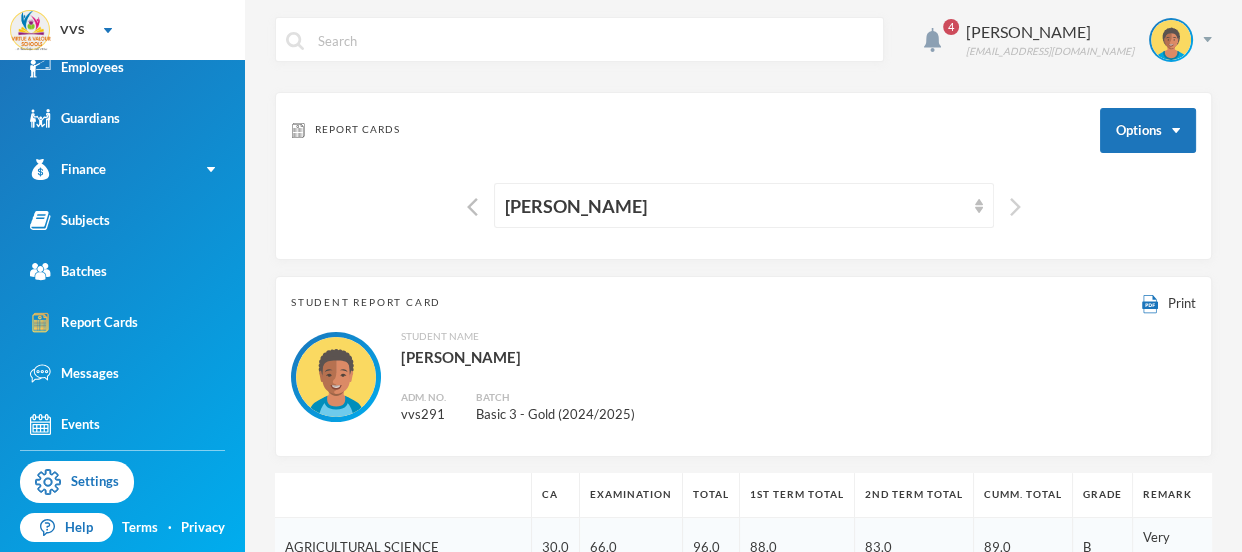 click at bounding box center (1015, 207) 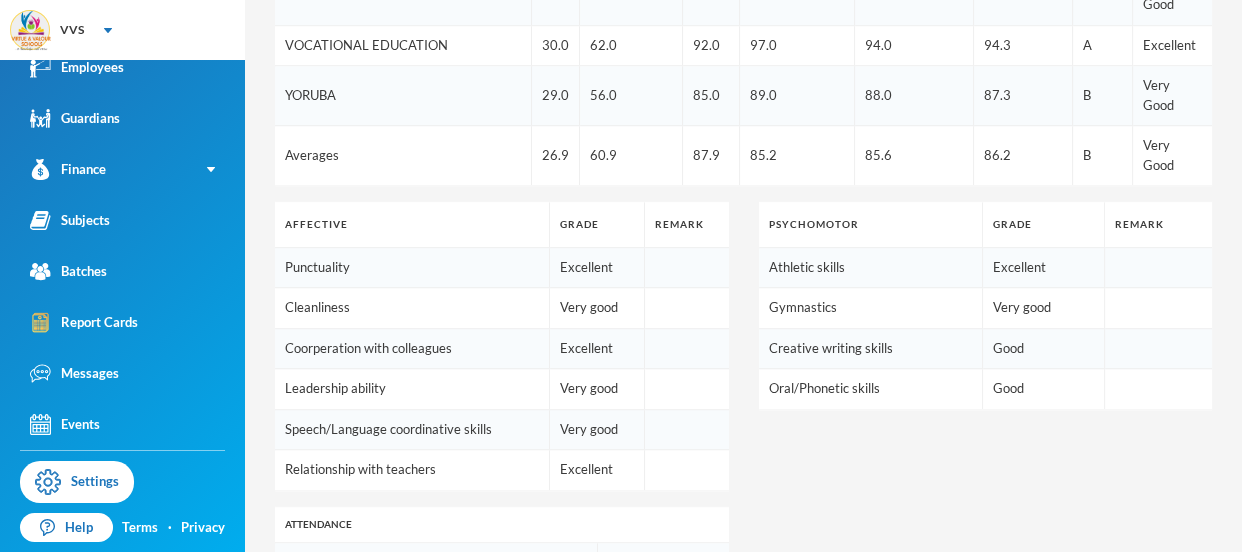 scroll, scrollTop: 1279, scrollLeft: 0, axis: vertical 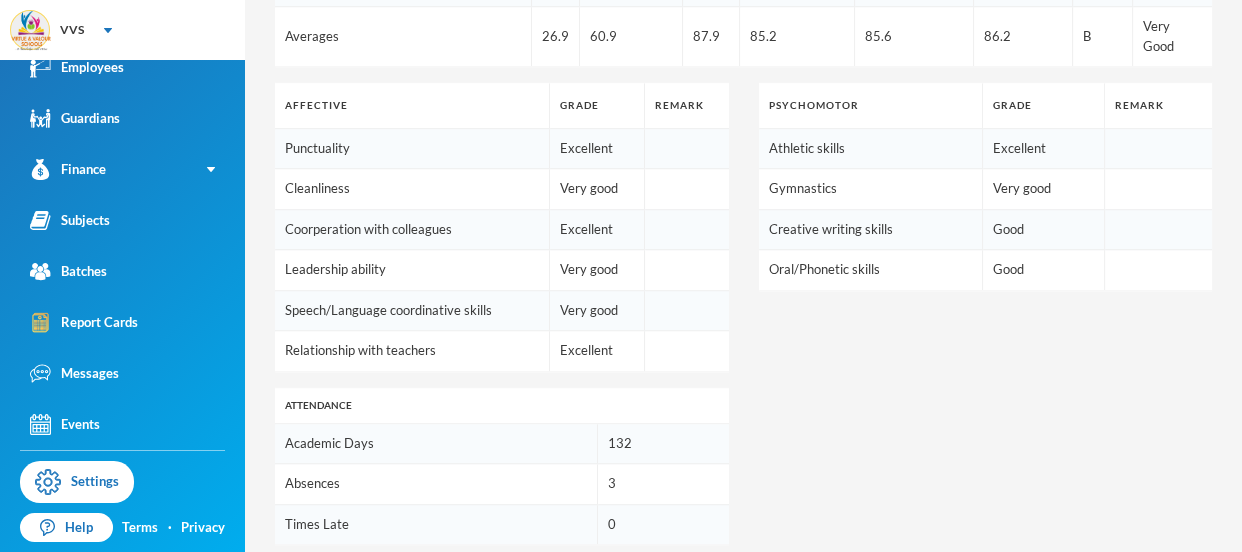 click on "Edit" at bounding box center (1191, 671) 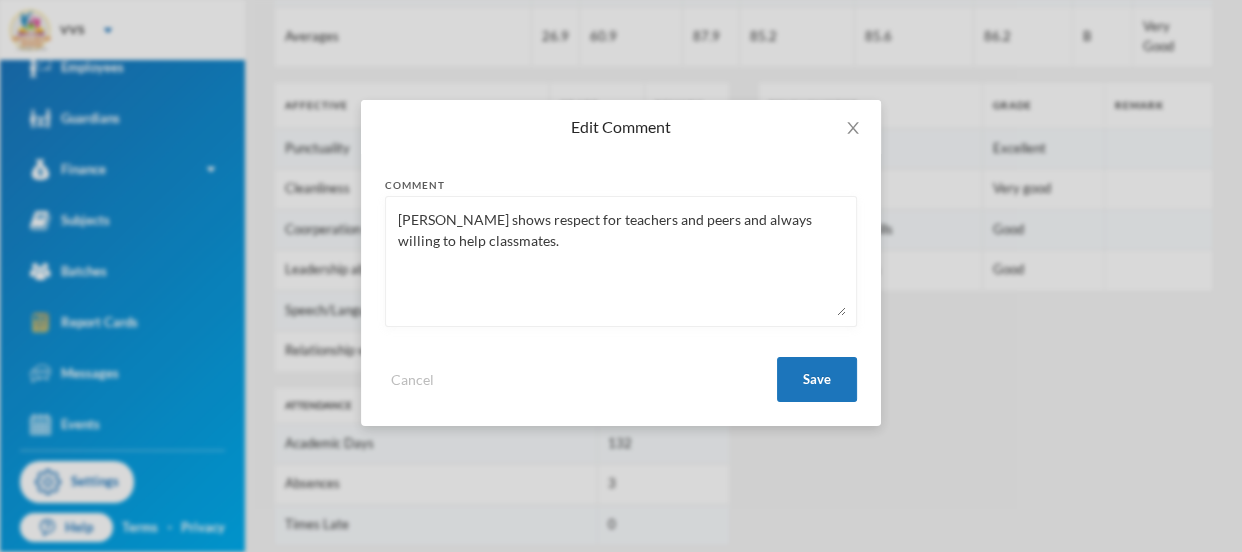click on "Martins shows respect for teachers and peers and always willing to help classmates." at bounding box center [621, 261] 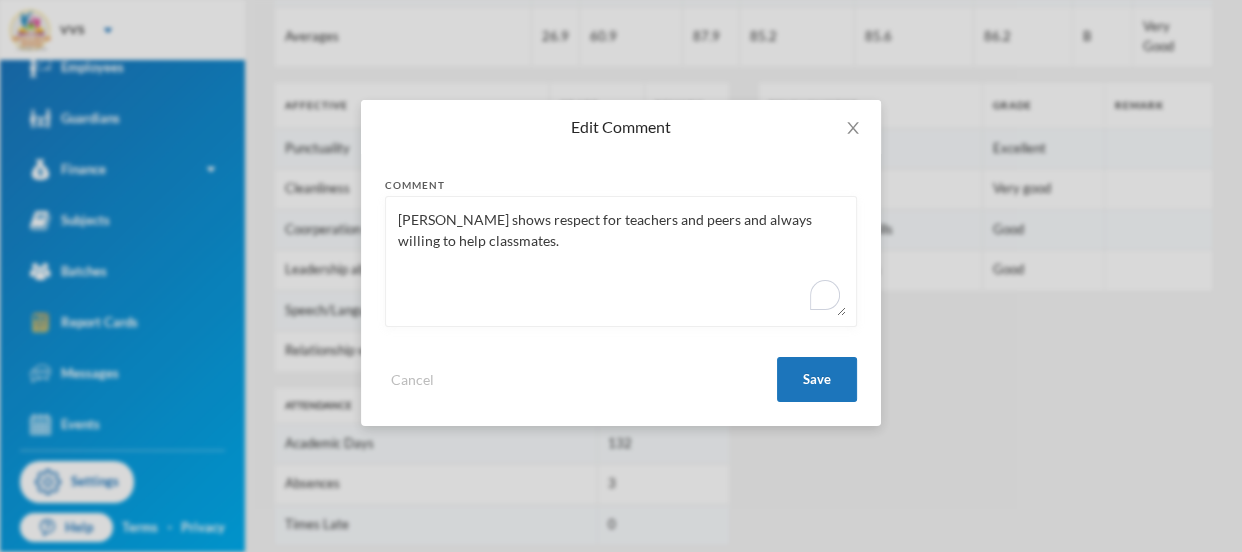 click on "Martins shows respect for teachers and peers and always willing to help classmates." at bounding box center [621, 261] 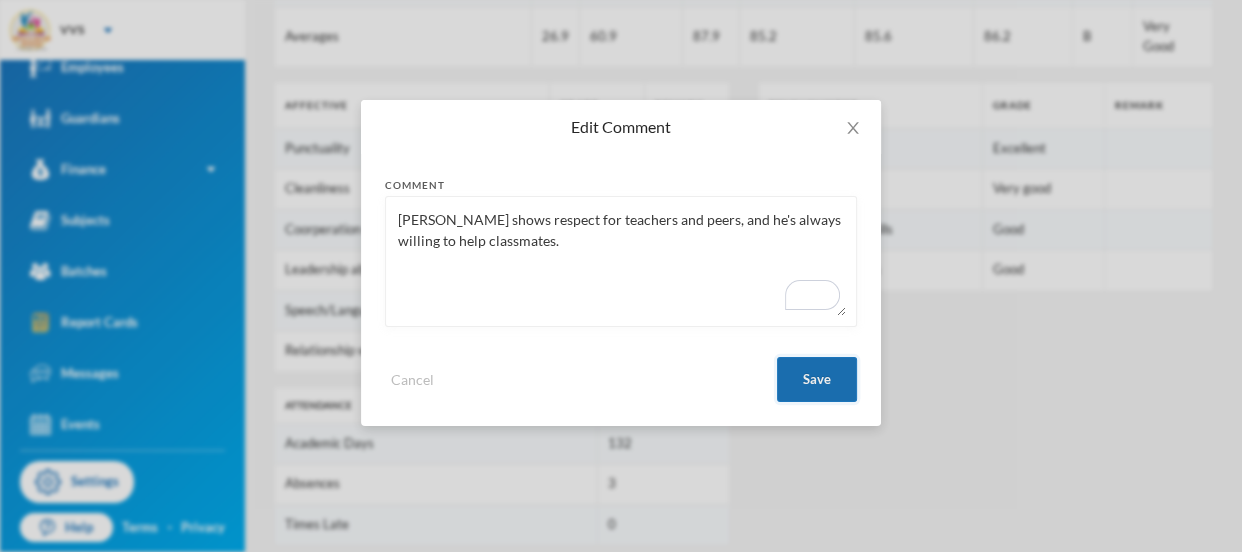 type on "Martins shows respect for teachers and peers, and he's always willing to help classmates." 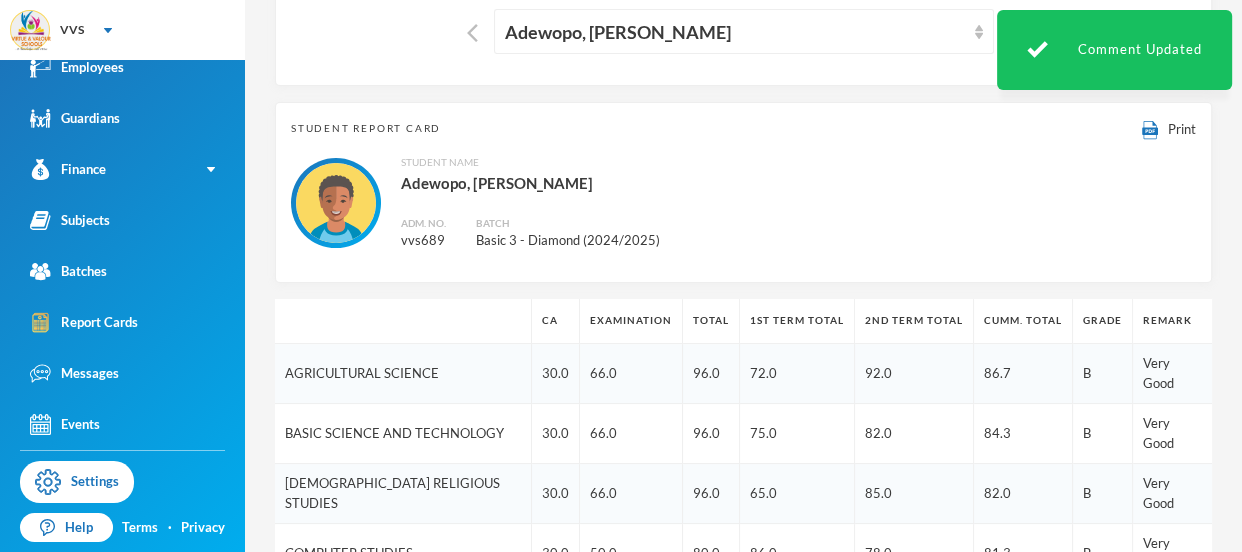 scroll, scrollTop: 0, scrollLeft: 0, axis: both 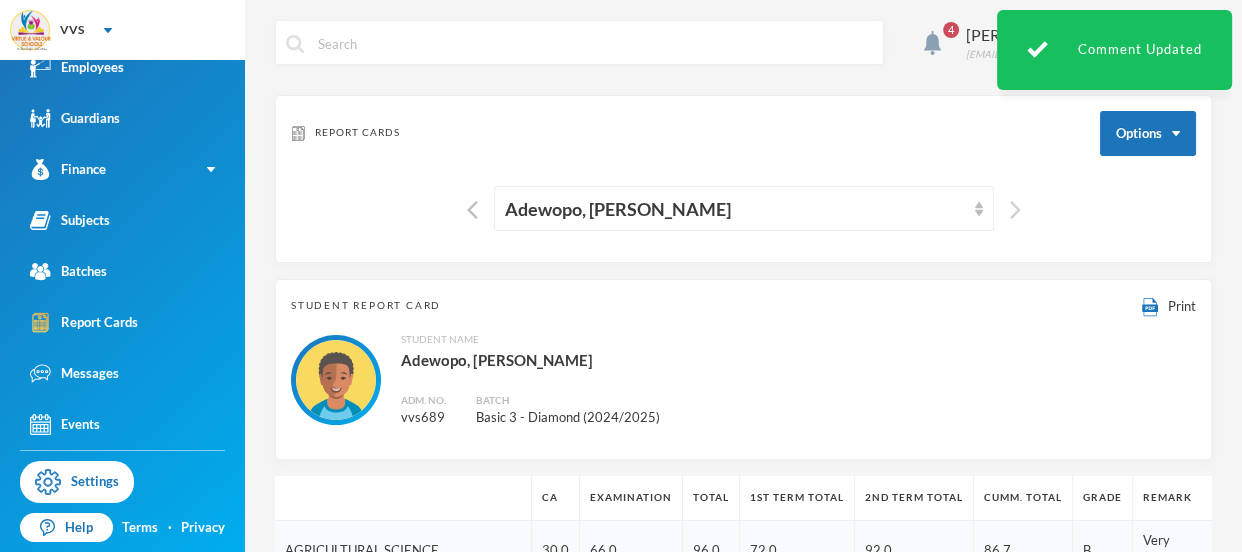 click at bounding box center [1015, 210] 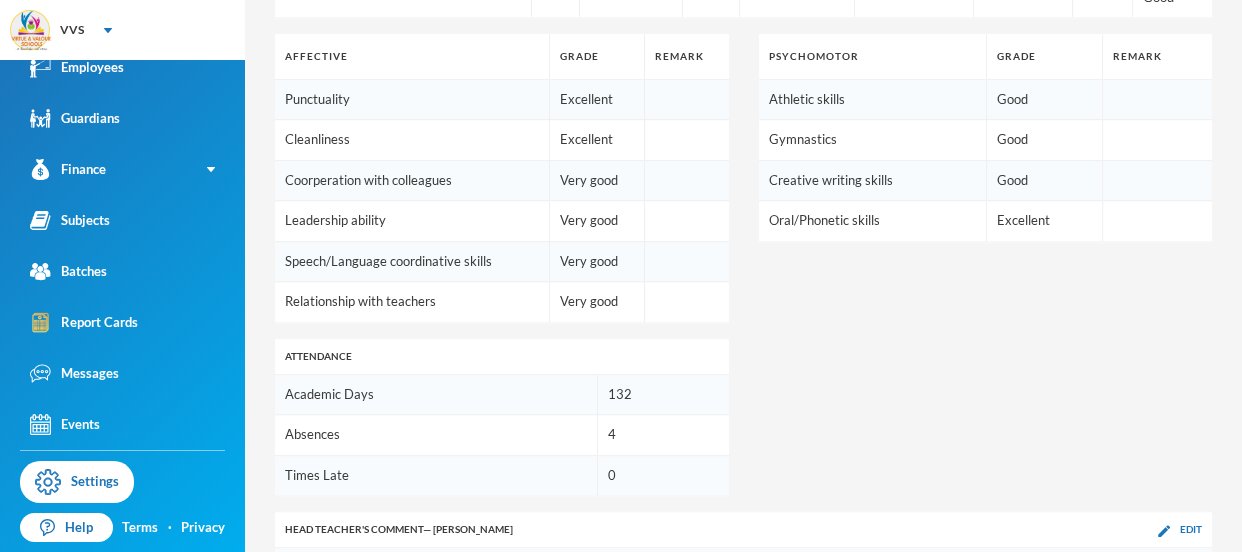 scroll, scrollTop: 1391, scrollLeft: 0, axis: vertical 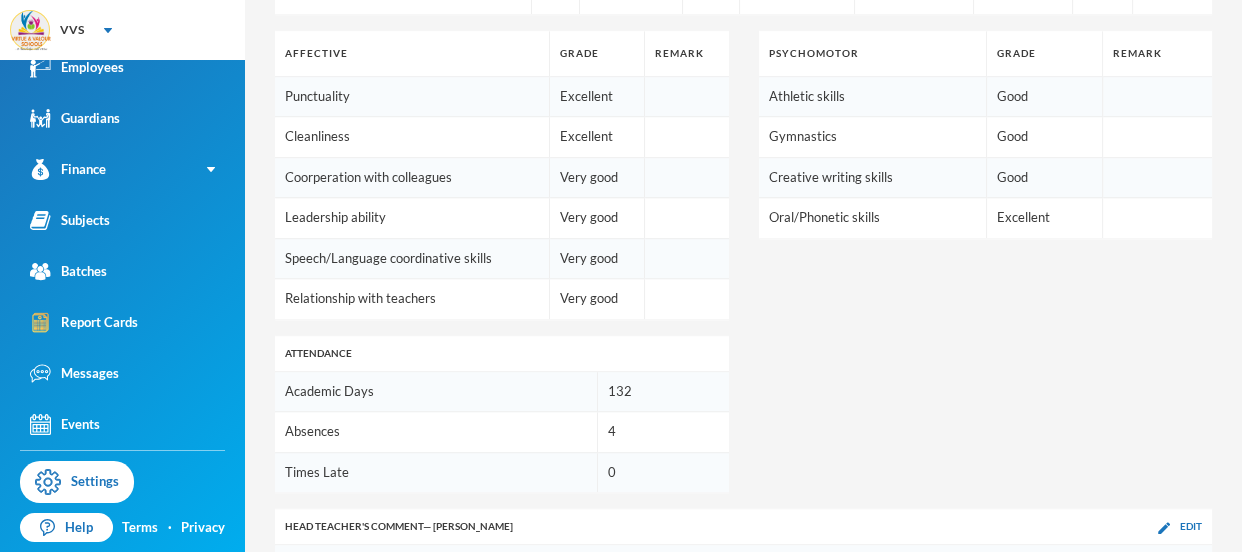 click on "Edit" at bounding box center [1191, 619] 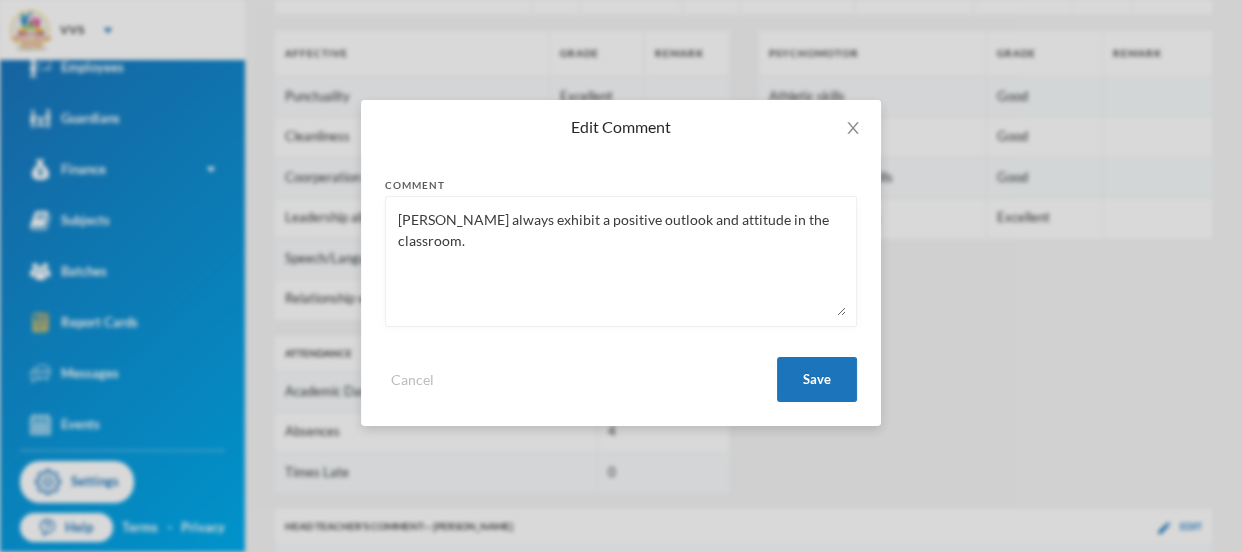click on "Joanna always exhibit a positive outlook and attitude in the classroom." at bounding box center (621, 261) 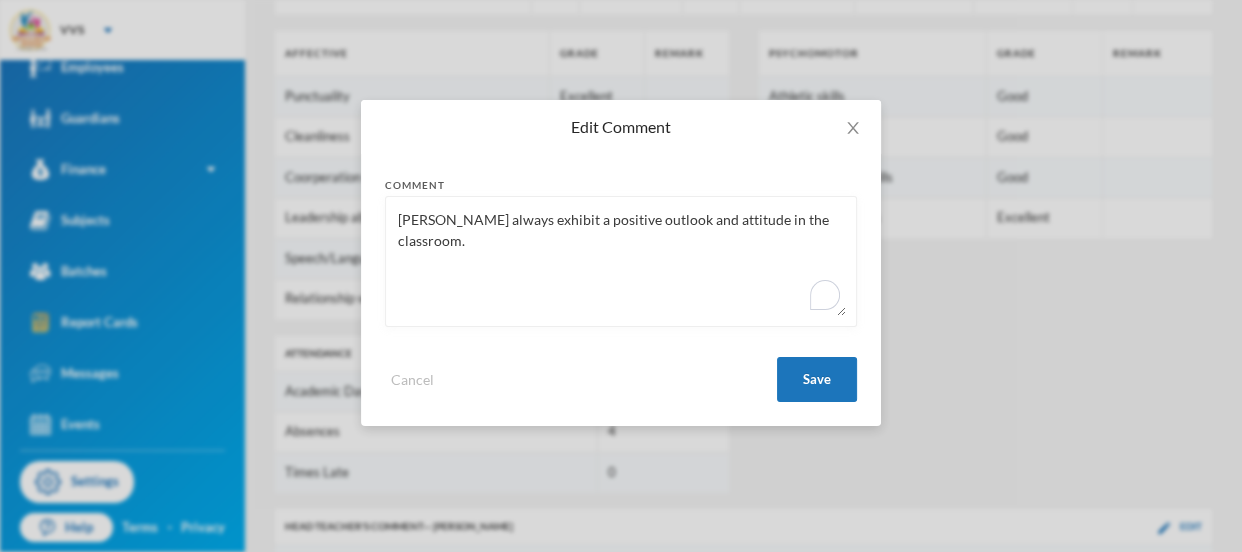 click on "Joanna always exhibit a positive outlook and attitude in the classroom." at bounding box center (621, 261) 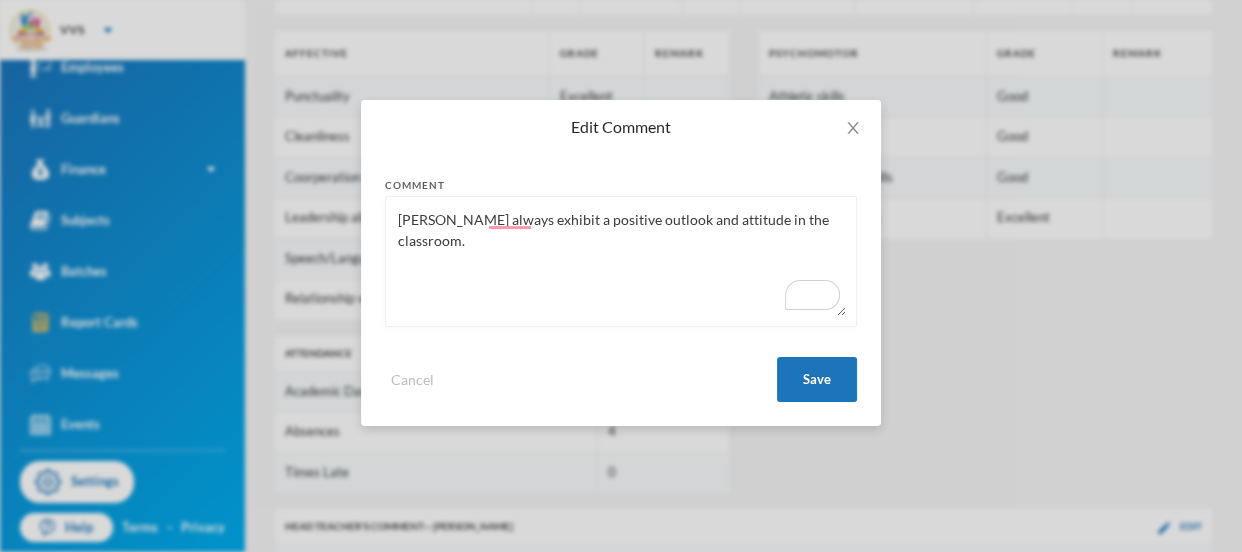 click on "Joanna always exhibit a positive outlook and attitude in the classroom." at bounding box center (621, 261) 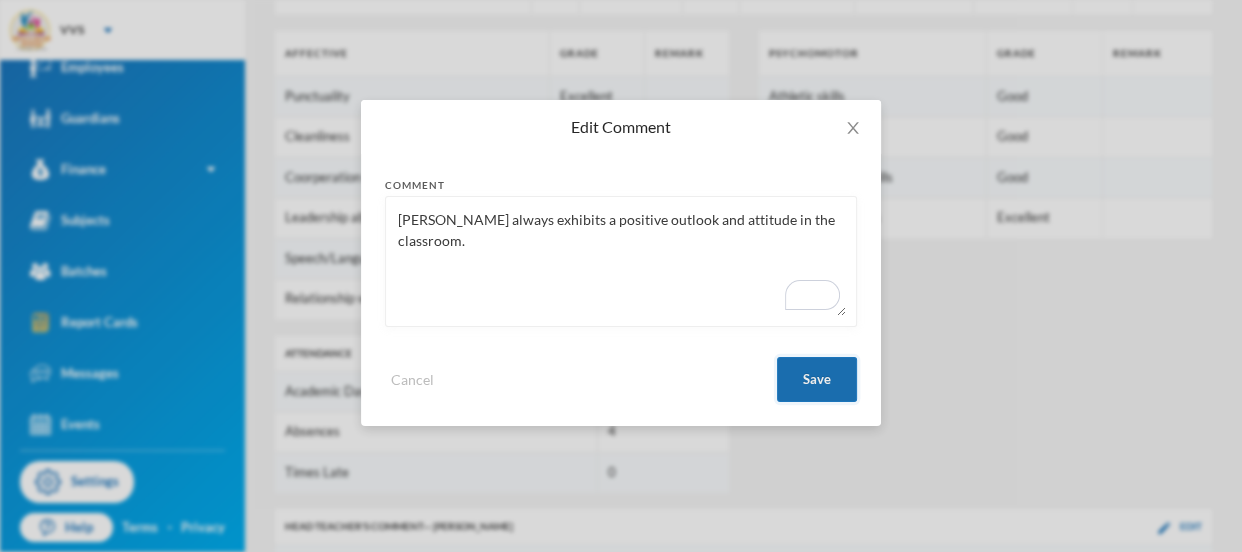 type on "Joanna always exhibits a positive outlook and attitude in the classroom." 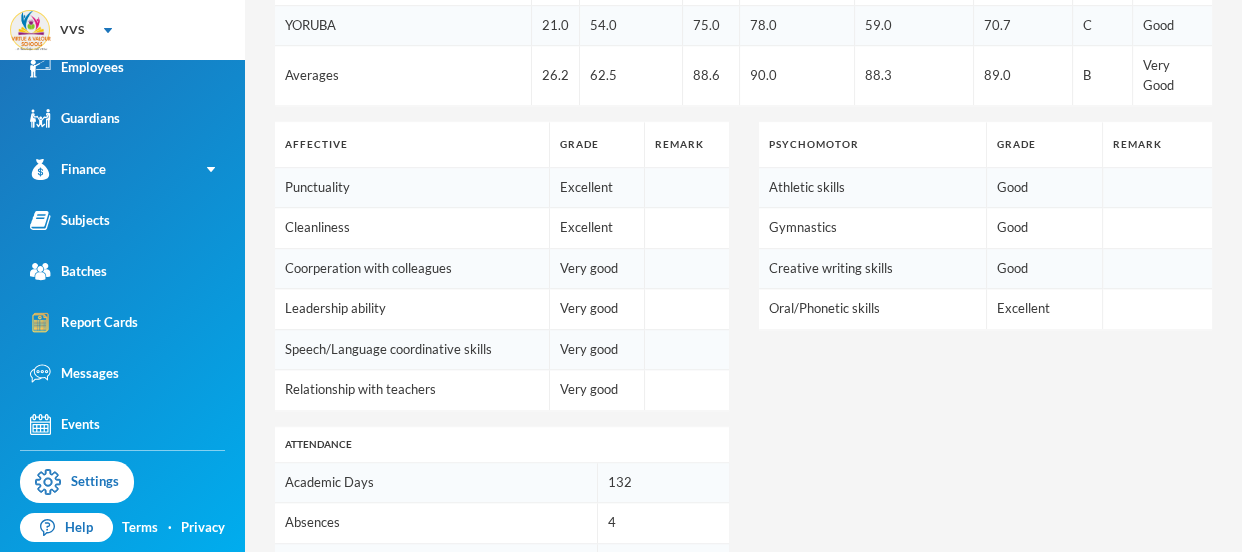 scroll, scrollTop: 1391, scrollLeft: 0, axis: vertical 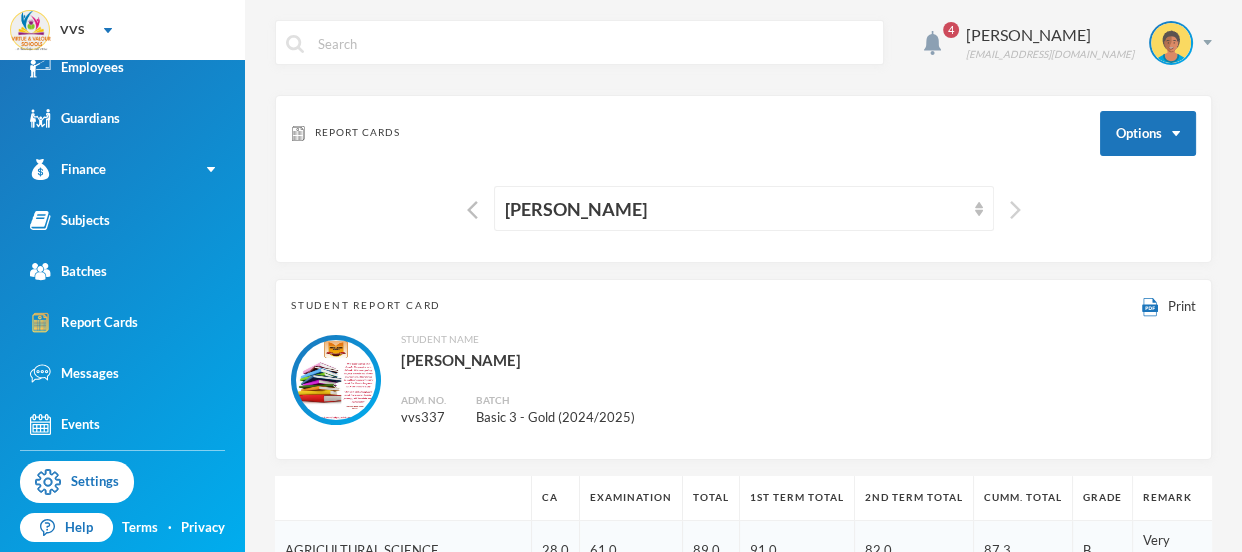 click at bounding box center [1015, 210] 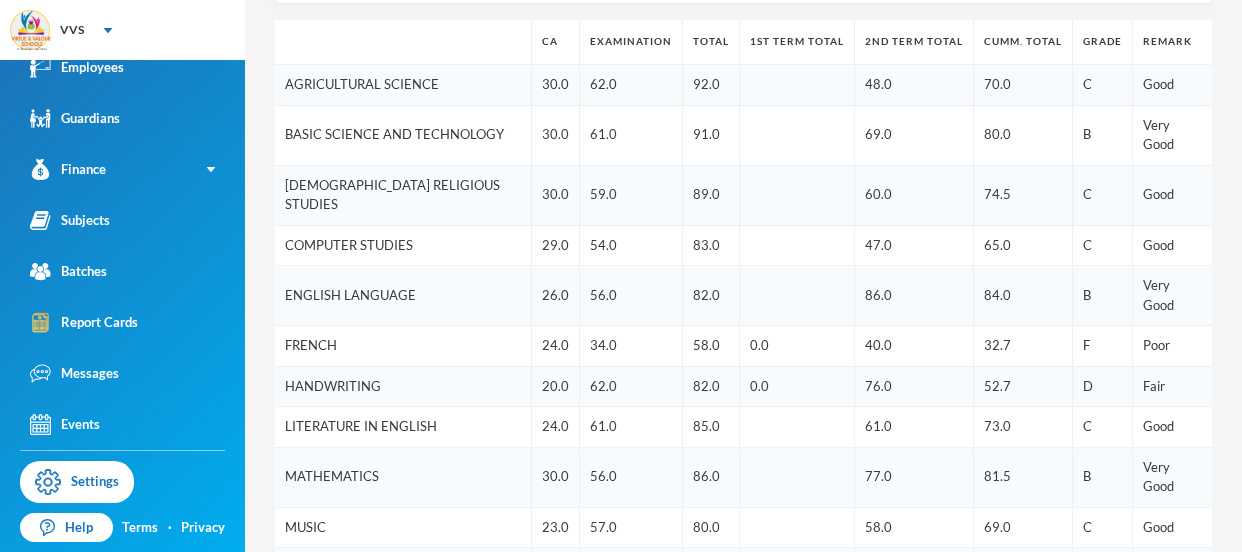 scroll, scrollTop: 480, scrollLeft: 0, axis: vertical 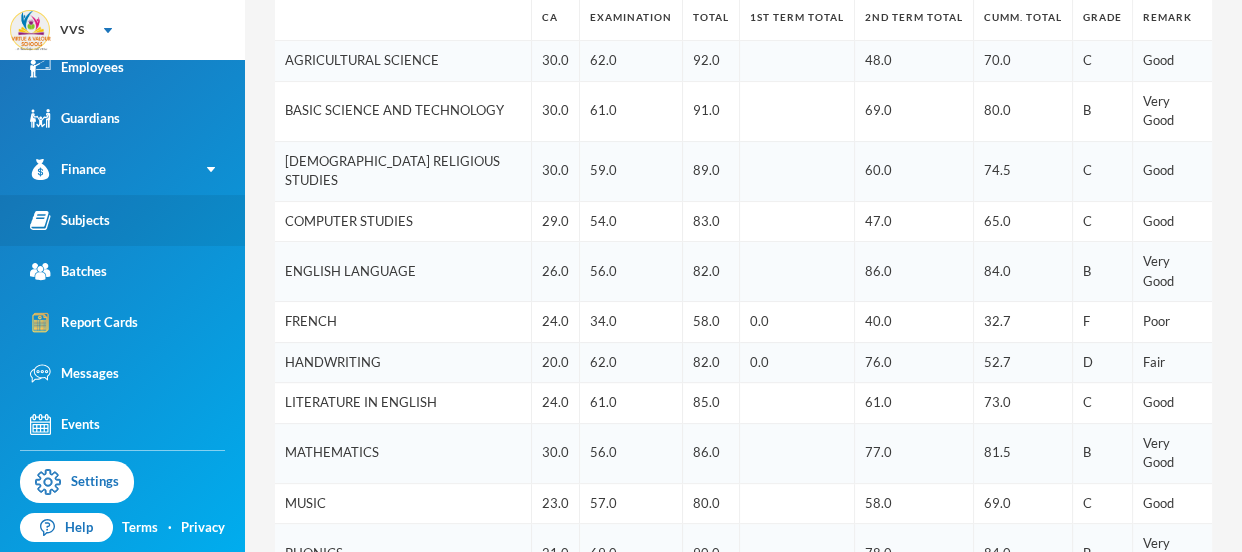 click on "Subjects" at bounding box center [122, 220] 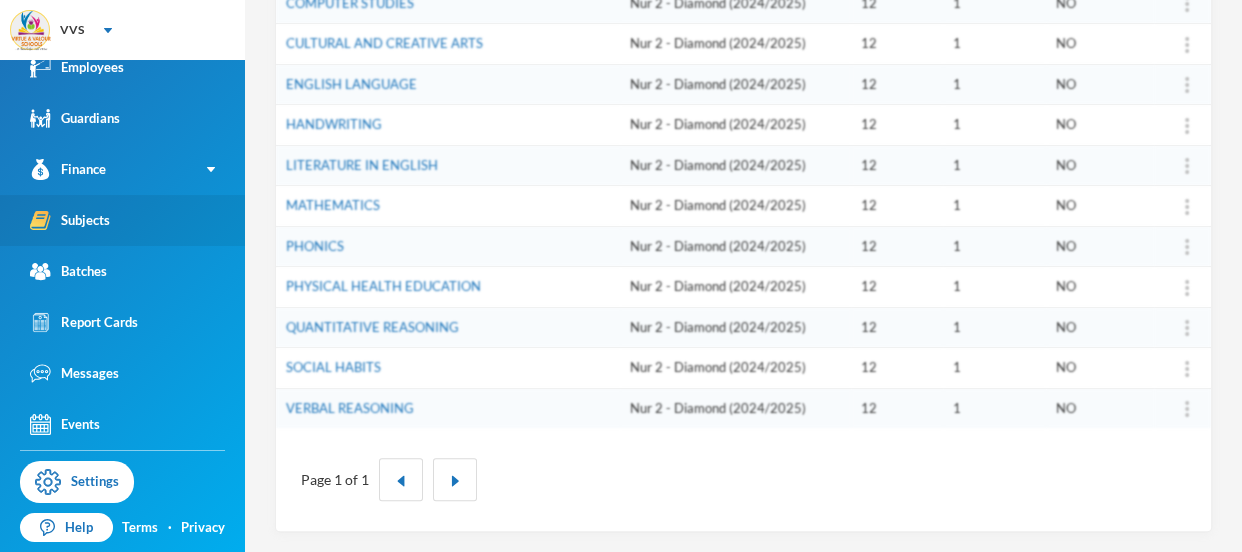 scroll, scrollTop: 432, scrollLeft: 0, axis: vertical 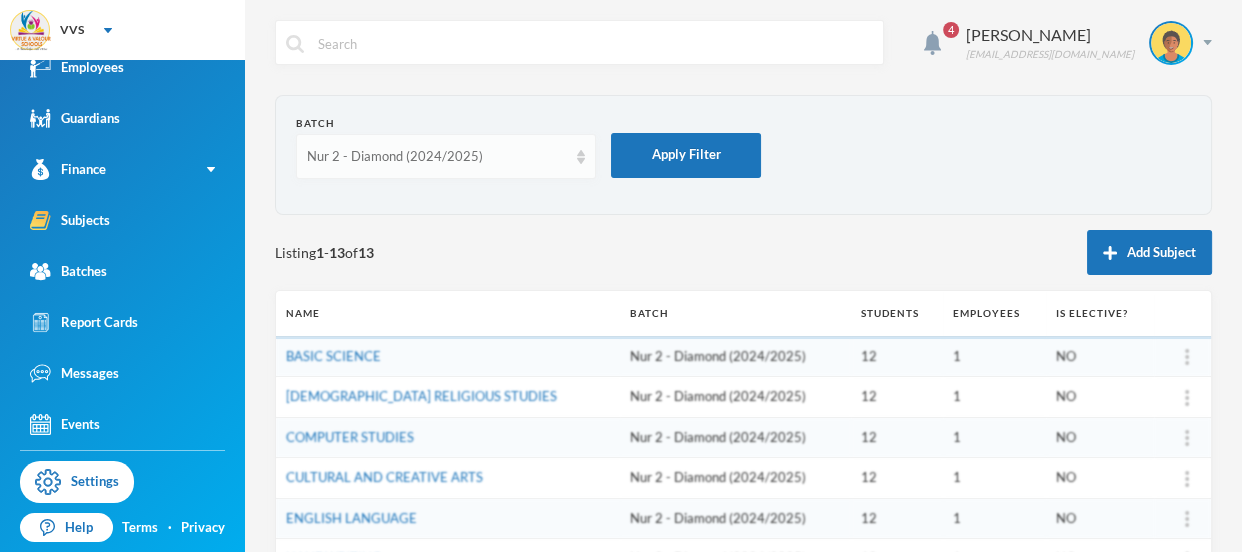 click on "Nur 2 - Diamond (2024/2025)" at bounding box center (437, 157) 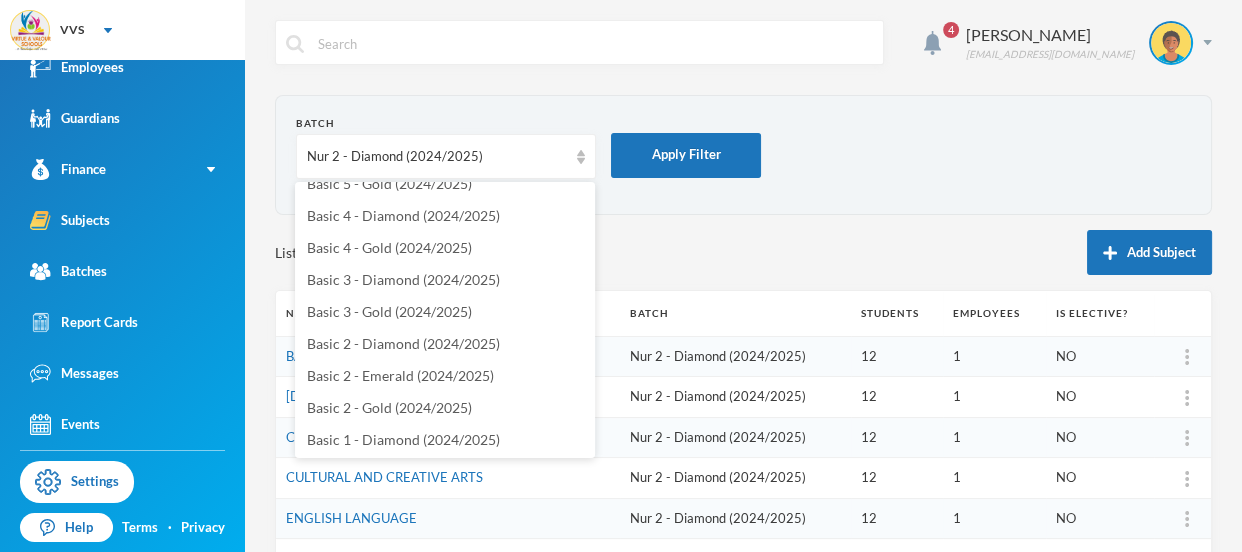 scroll, scrollTop: 62, scrollLeft: 0, axis: vertical 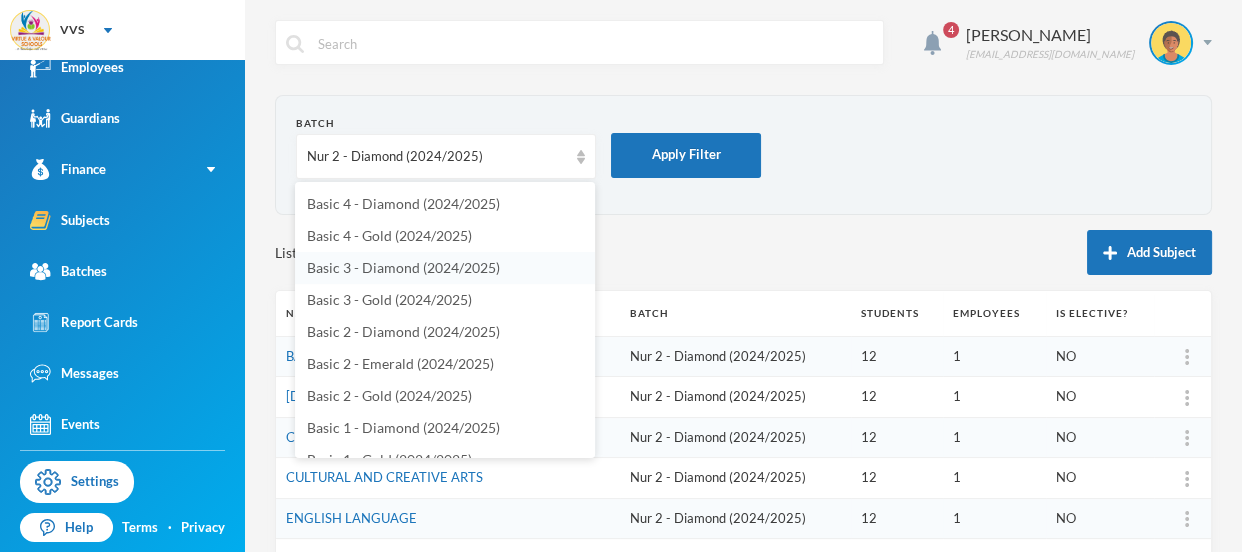 click on "Basic 3 - Diamond (2024/2025)" at bounding box center (403, 267) 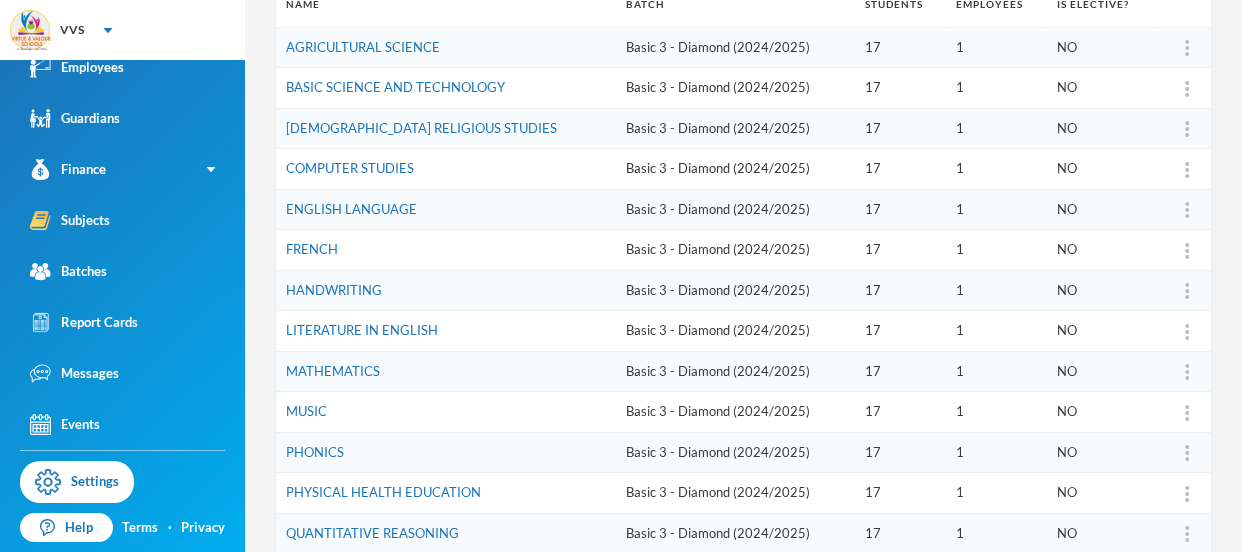 scroll, scrollTop: 289, scrollLeft: 0, axis: vertical 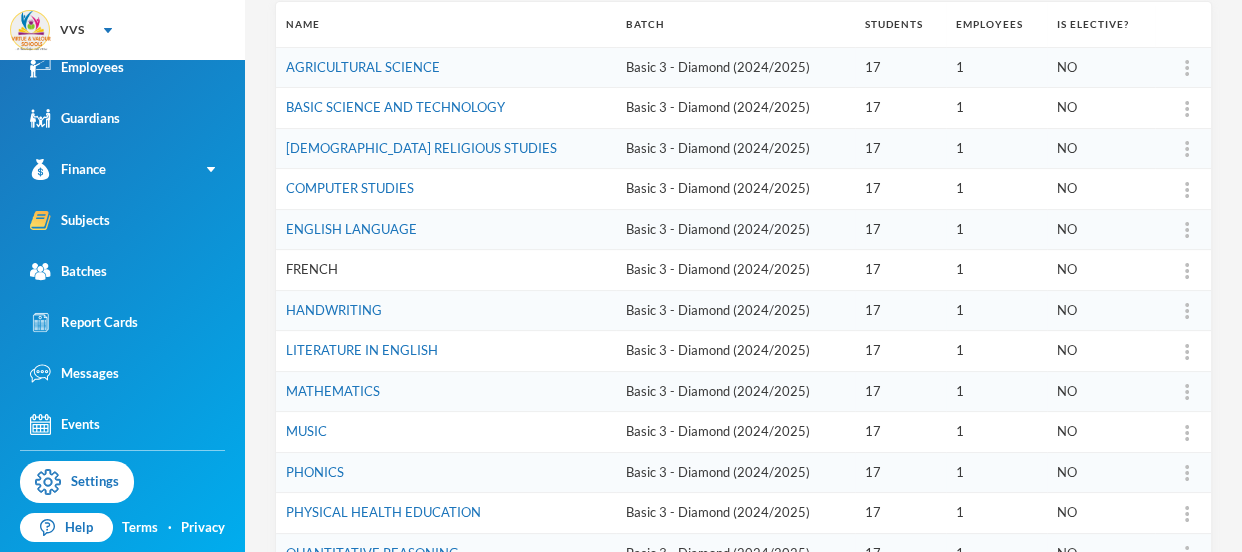 click on "FRENCH" at bounding box center (312, 269) 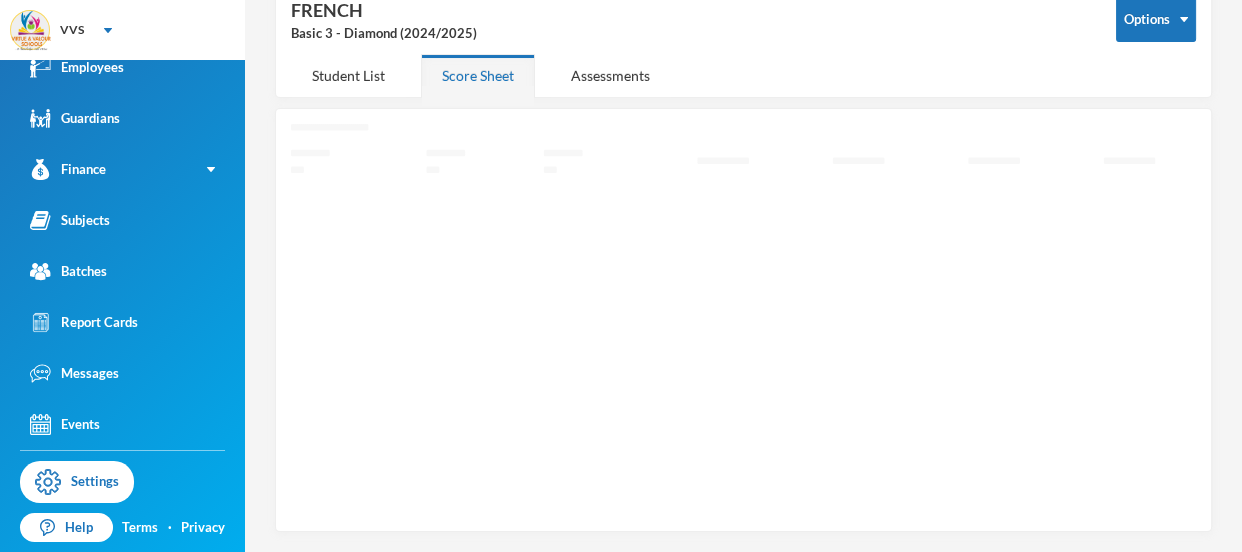 scroll, scrollTop: 109, scrollLeft: 0, axis: vertical 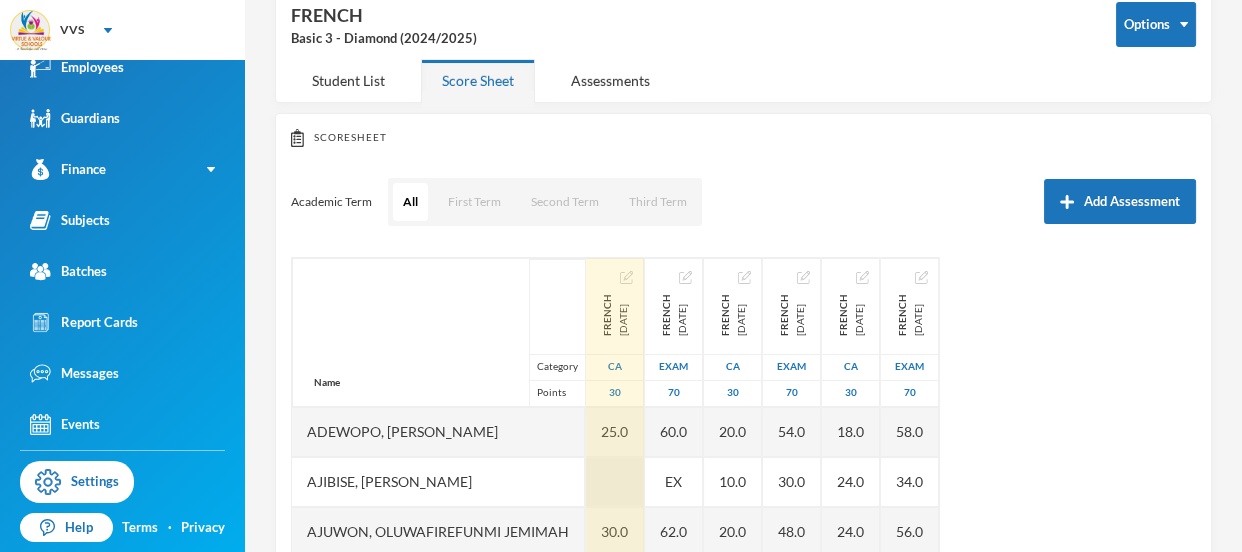 click at bounding box center [615, 482] 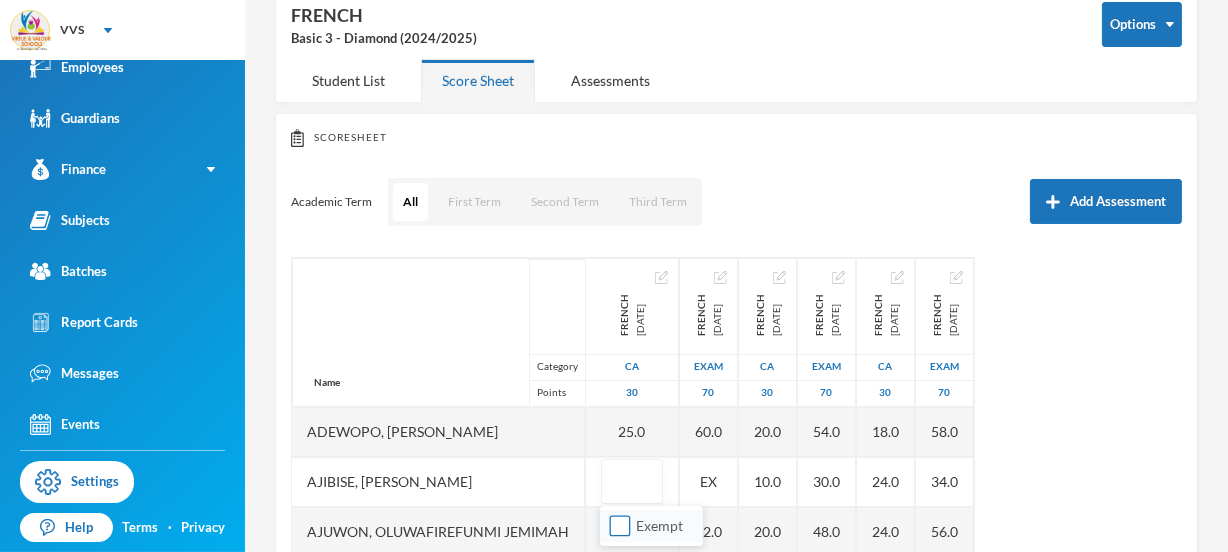 click on "Exempt" at bounding box center (620, 526) 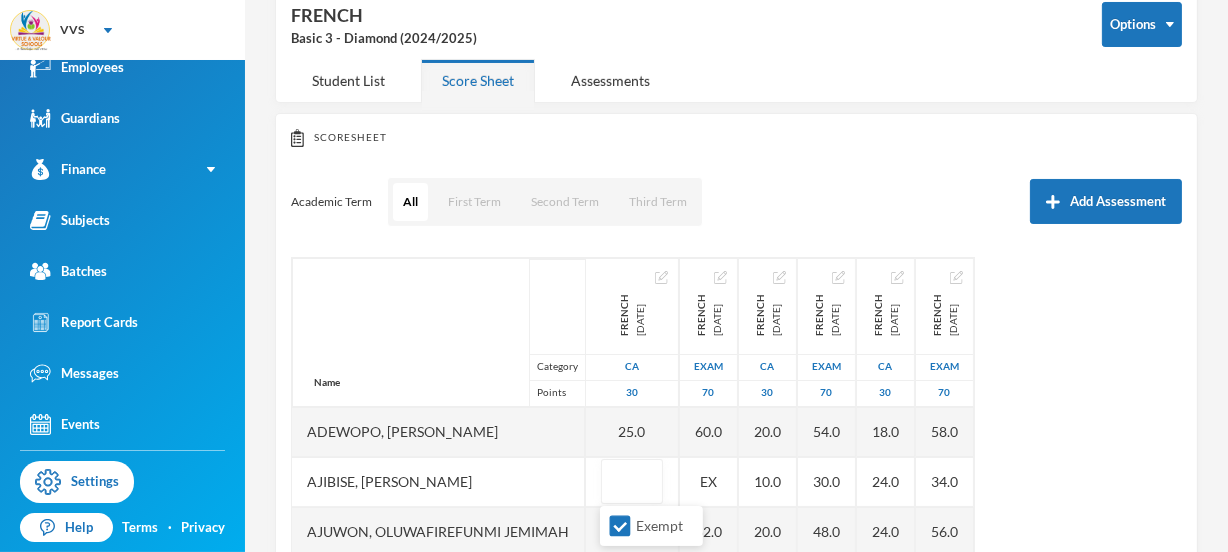 click on "Name   Category Points Adewopo, Martins Adegboyega Ajibise, Kabirat Iyanuoluwa Ajuwon, Oluwafirefunmi Jemimah Animasaun, Hassan Akorede Awotunde, Pemisayo Azeez, Sulaimon Peculiar Durodola, Kamal Fagite, David Fasoyinu, Daniel Fatoki, Debare Gold, Ayanfe-olodumare Lateef, Tiwatope Olawuyi, Jomiloju Victor Oloruntosin, Ransomed Omotosho, Tiwadayo Terhemba Osatuyi, Treasure Sakariyah, Abduljamal Ajibola French 2024-10-25 CA 30 25.0 30.0 10.0 30.0 25.0 20.0 15.0 15.0 25.0 30.0 30.0 20.0 15.0 20.0 20.0 15.0 French 2024-11-30 Exam 70 60.0 EX 62.0 40.0 66.0 52.0 38.0 52.0 46.0 60.0 68.0 64.0 70.0 34.0 46.0 70.0 50.0 FRENCH 2025-02-21 CA 30 20.0 10.0 20.0 5.0 20.0 20.0 5.0 30.0 15.0 30.0 20.0 30.0 20.0 20.0 15.0 20.0 30.0 FRENCH 2025-03-19 Exam 70 54.0 30.0 48.0 14.0 66.0 32.0 22.0 60.0 30.0 68.0 64.0 66.0 60.0 32.0 56.0 66.0 52.0 FRENCH 2025-06-06 CA 30 18.0 24.0 24.0 12.0 24.0 15.0 30.0 24.0 18.0 18.0 24.0 18.0 18.0 24.0 5.0 24.0 18.0 FRENCH 2025-07-07 Exam 70 58.0 34.0 56.0 26.0 64.0 52.0 32.0 58.0 44.0 60.0" at bounding box center (736, 507) 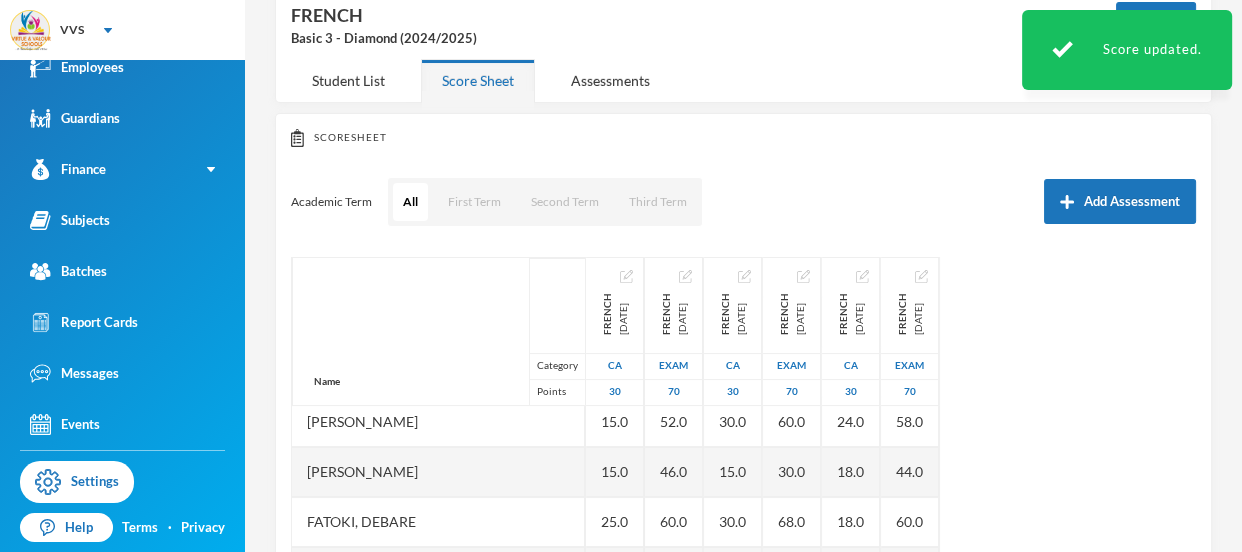 scroll, scrollTop: 330, scrollLeft: 0, axis: vertical 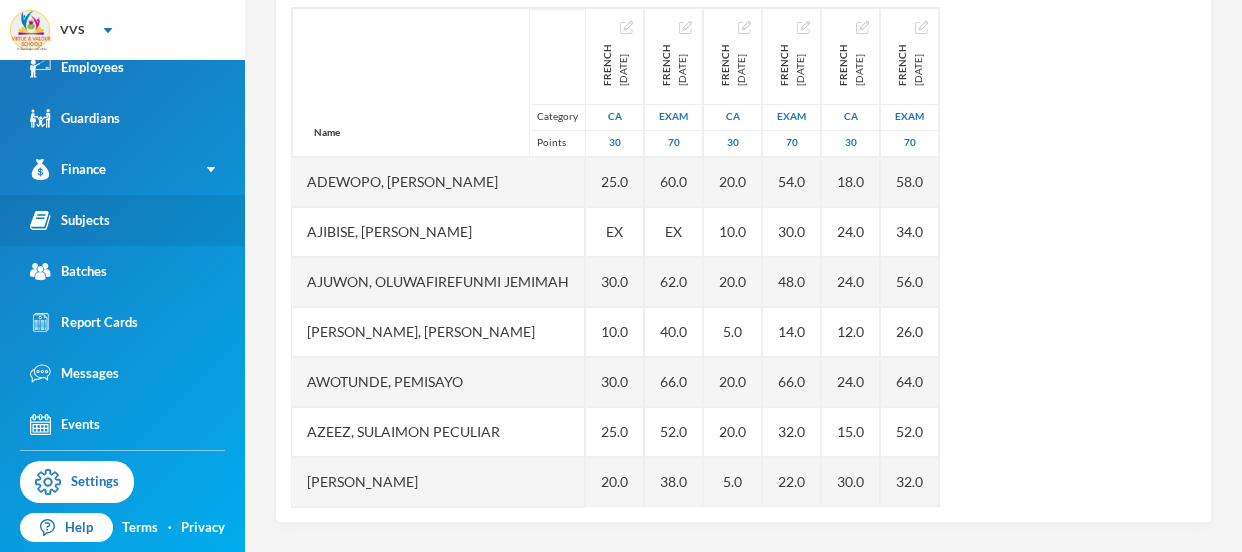click on "Subjects" at bounding box center [70, 220] 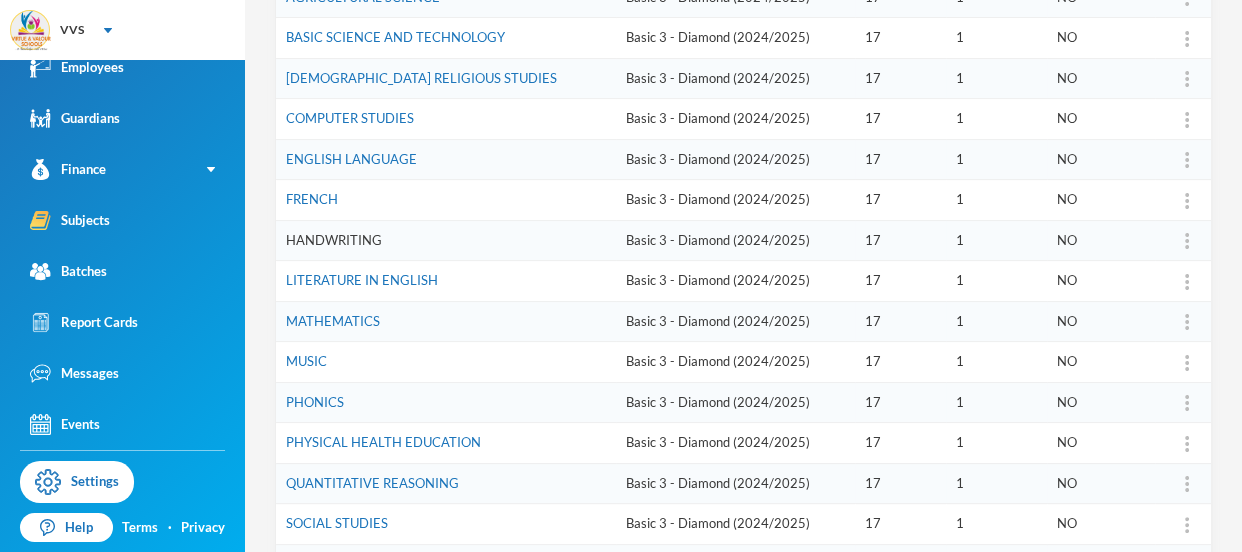 click on "HANDWRITING" at bounding box center (334, 240) 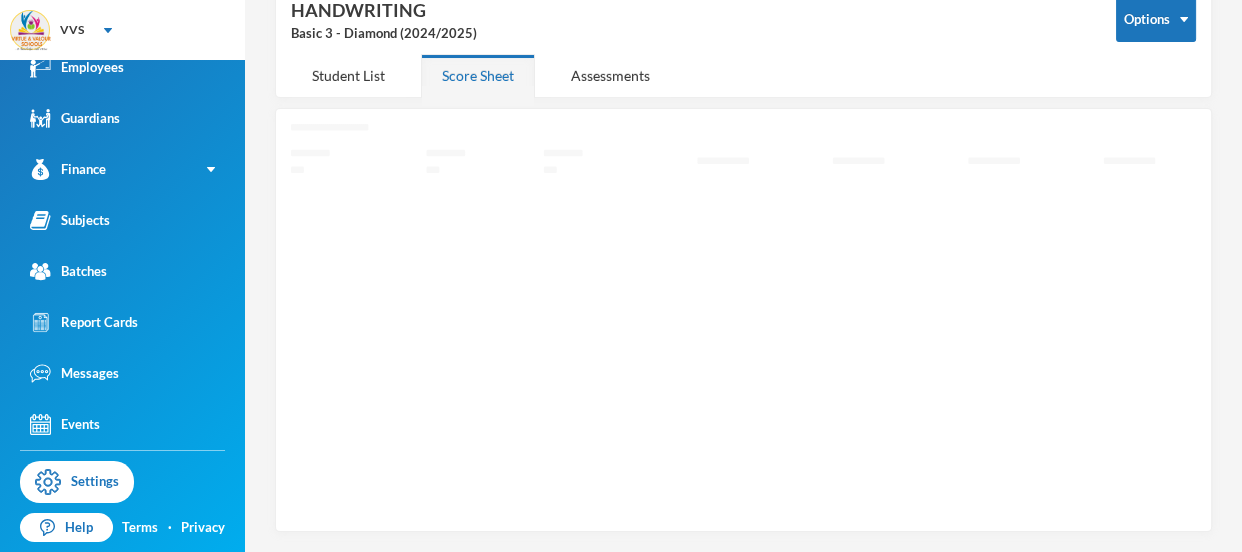scroll, scrollTop: 109, scrollLeft: 0, axis: vertical 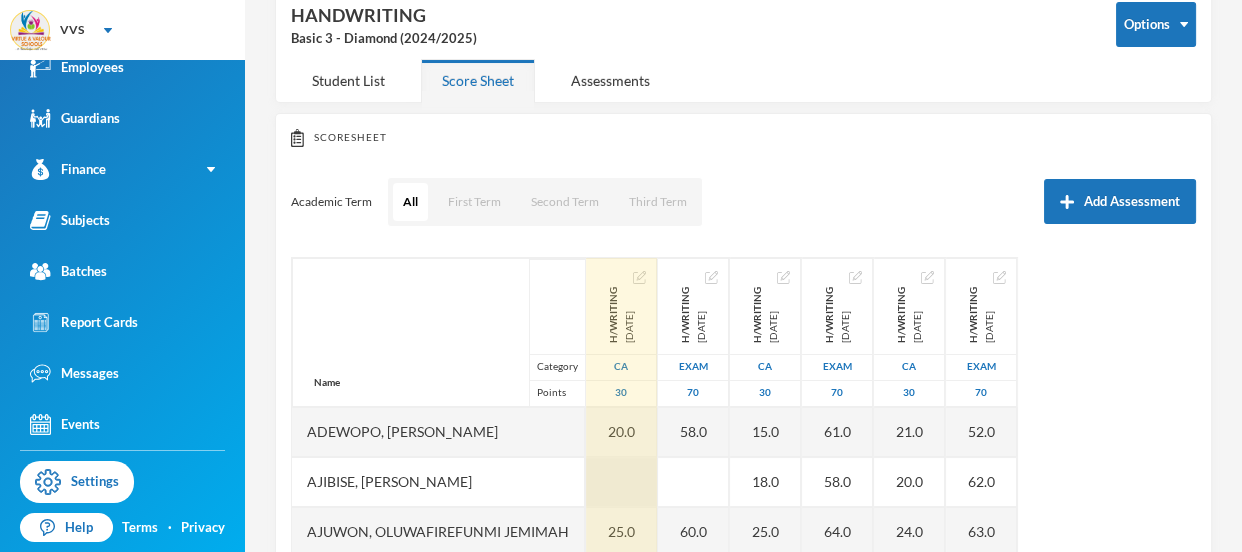 click at bounding box center [621, 482] 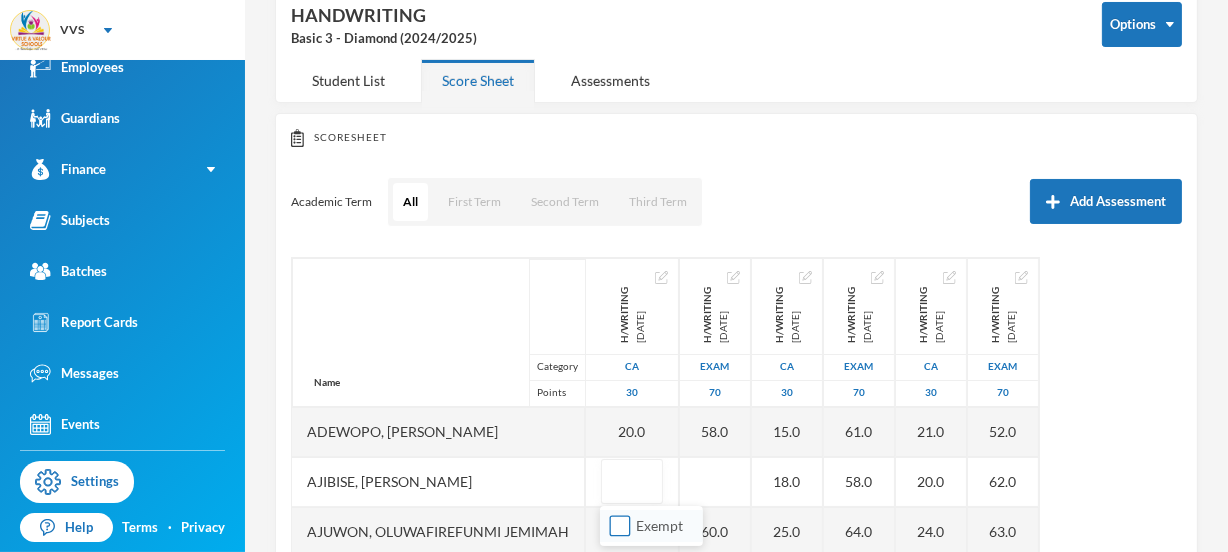 click on "Exempt" at bounding box center (620, 526) 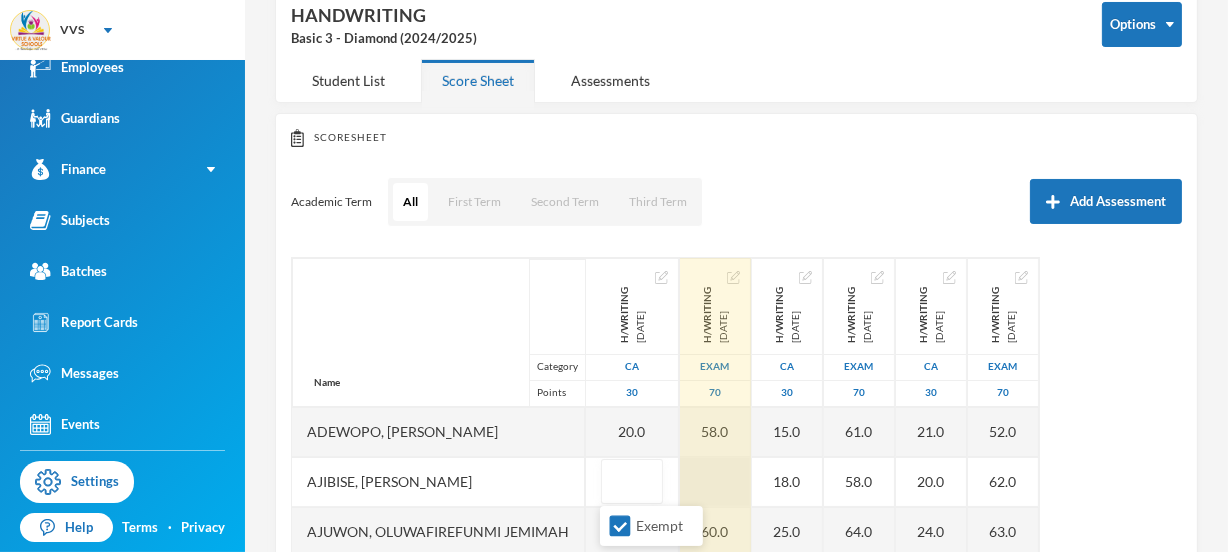 click at bounding box center (715, 482) 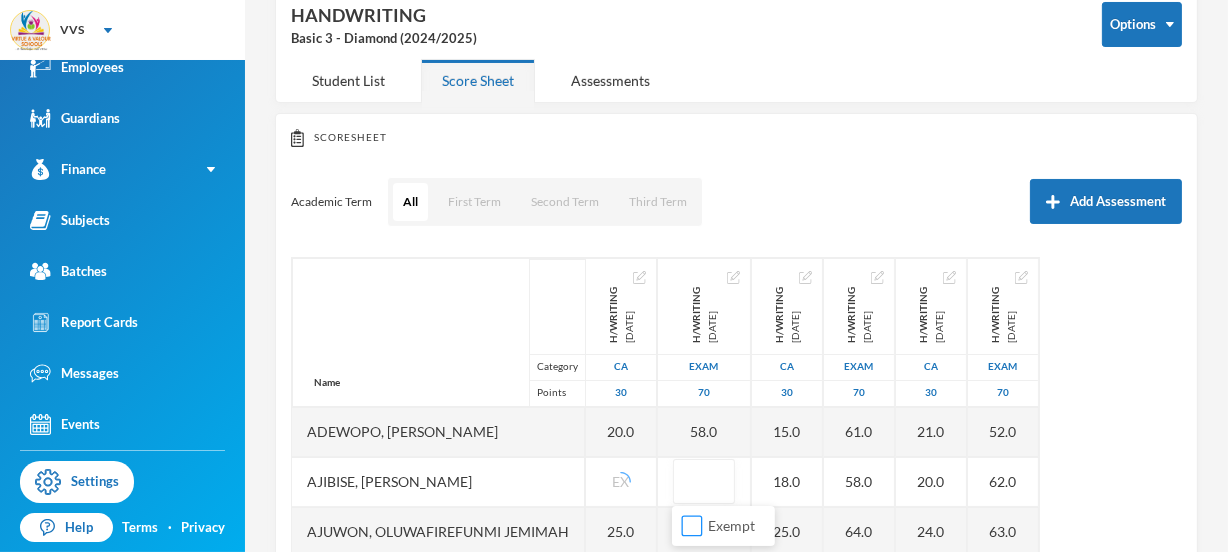 click on "Exempt" at bounding box center (692, 526) 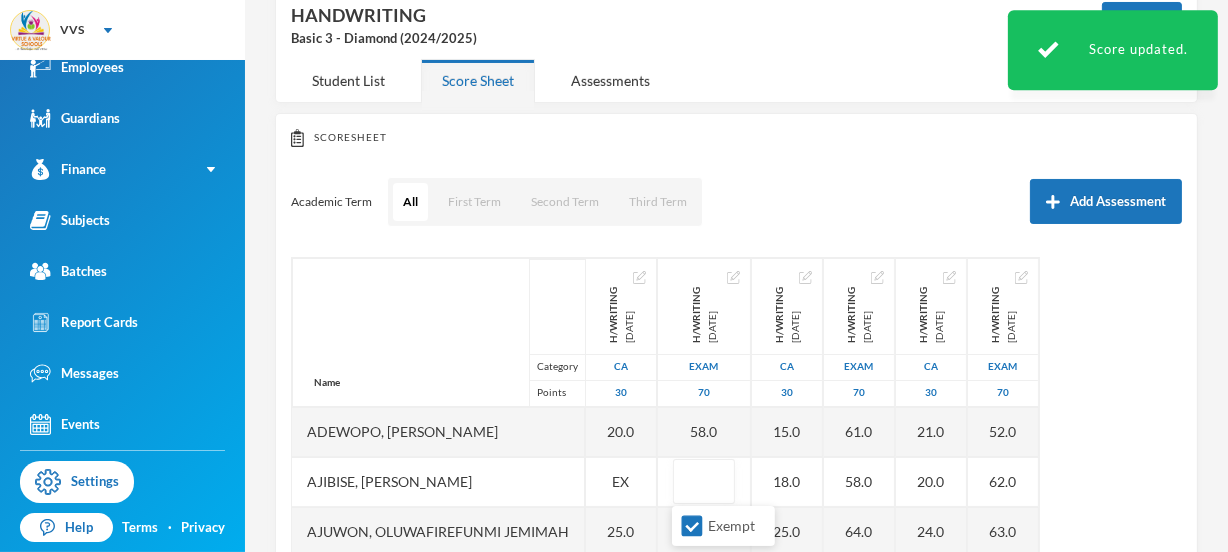 click on "Name   Category Points Adewopo, Martins Adegboyega Ajibise, Kabirat Iyanuoluwa Ajuwon, Oluwafirefunmi Jemimah Animasaun, Hassan Akorede Awotunde, Pemisayo Azeez, Sulaimon Peculiar Durodola, Kamal Fagite, David Fasoyinu, Daniel Fatoki, Debare Gold, Ayanfe-olodumare Lateef, Tiwatope Olawuyi, Jomiloju Victor Oloruntosin, Ransomed Omotosho, Tiwadayo Terhemba Osatuyi, Treasure Sakariyah, Abduljamal Ajibola H/Writing 2024-11-30 CA 30 20.0 EX 25.0 20.0 24.0 20.0 20.0 24.0 18.0 20.0 25.0 24.0 20.0 23.0 20.0 23.0 20.0 H/Writing 2024-11-30 Exam 70 58.0 60.0 58.0 64.0 60.0 63.0 60.0 60.0 64.0 64.0 61.0 60.0 63.0 60.0 60.0 60.0 H/WRITING 2025-02-21 CA 30 15.0 18.0 25.0 15.0 25.0 18.0 20.0 22.0 13.0 20.0 25.0 22.0 15.0 22.0 18.0 15.0 15.0 H/WRITING 2025-03-19 Exam 70 61.0 58.0 64.0 60.0 65.0 63.0 62.0 60.0 58.0 62.0 65.0 60.0 62.0 62.0 58.0 62.0 60.0 H/WRITING 2025-06-06 CA 30 21.0 20.0 24.0 22.0 22.0 24.0 22.0 21.0 20.0 21.0 24.0 24.0 23.0 20.0 20.0 21.0 23.0 H/WRITING 2025-07-07 Exam 70 52.0 62.0 63.0 60.0 63.0 60.0" at bounding box center [736, 507] 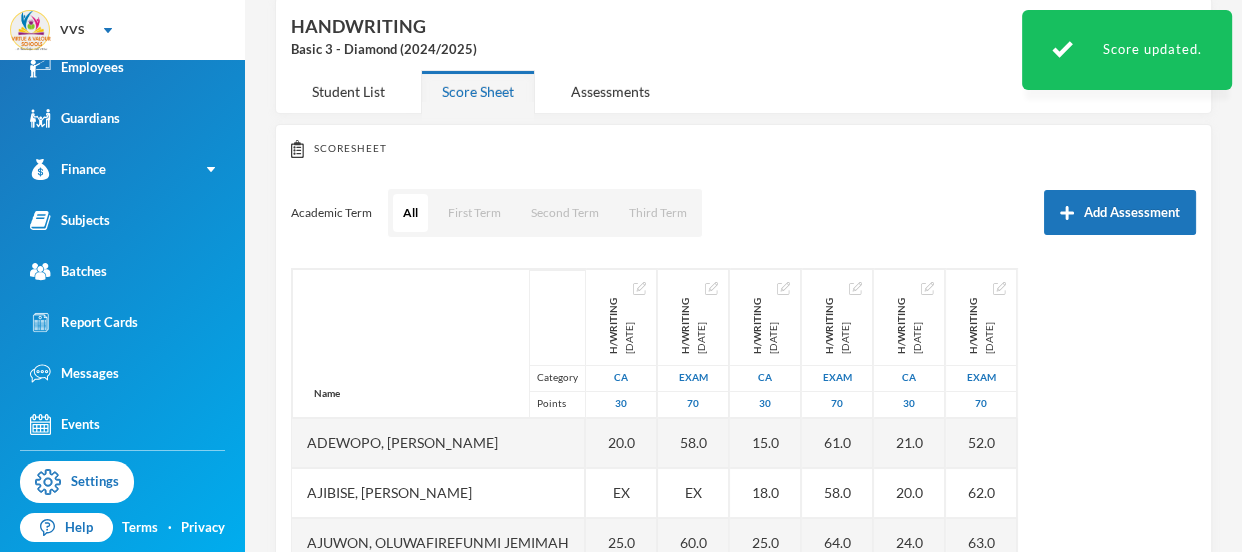 scroll, scrollTop: 359, scrollLeft: 0, axis: vertical 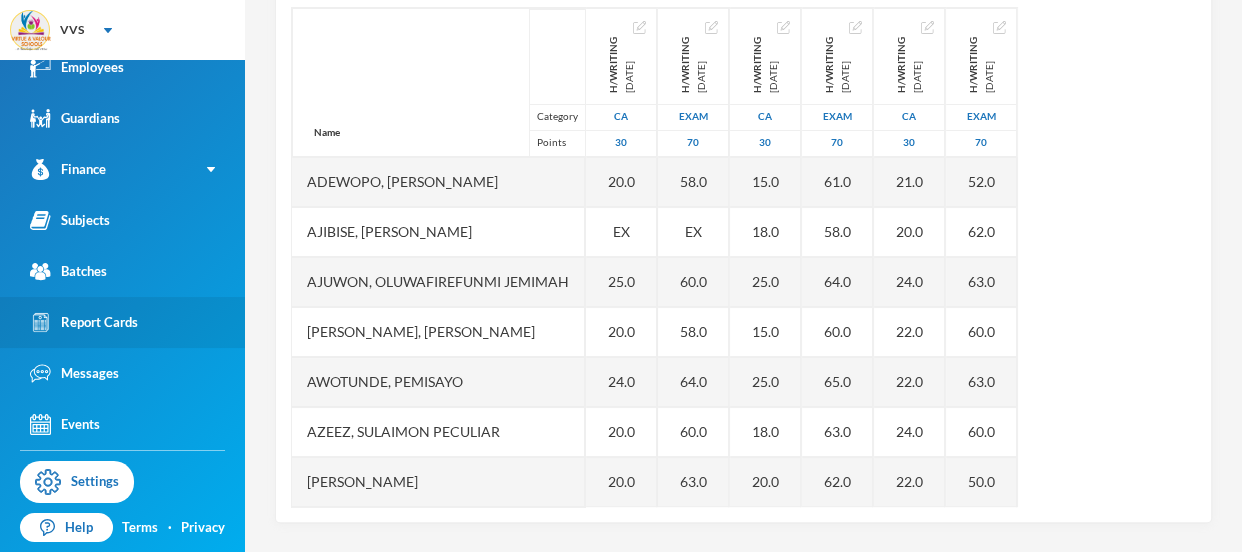 click on "Report Cards" at bounding box center (84, 322) 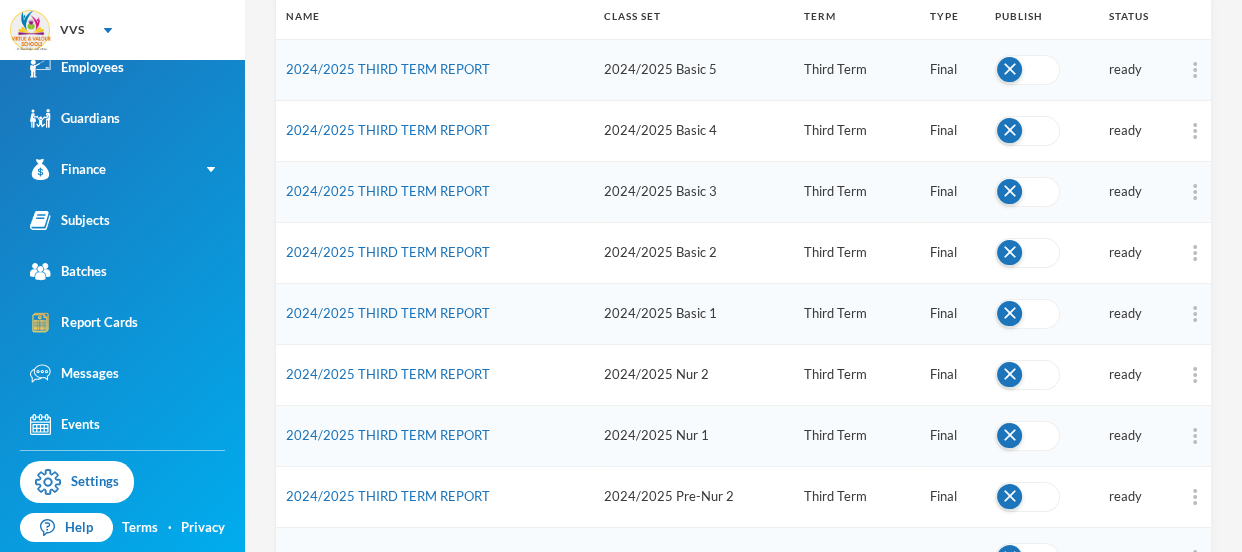 scroll, scrollTop: 294, scrollLeft: 0, axis: vertical 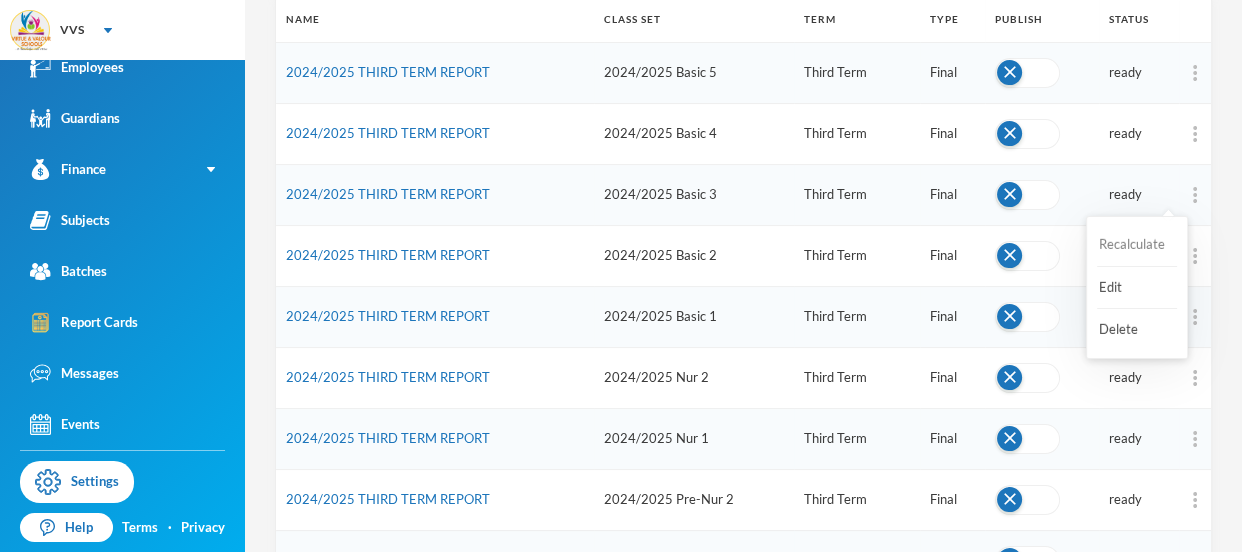 click on "Recalculate" at bounding box center (1137, 245) 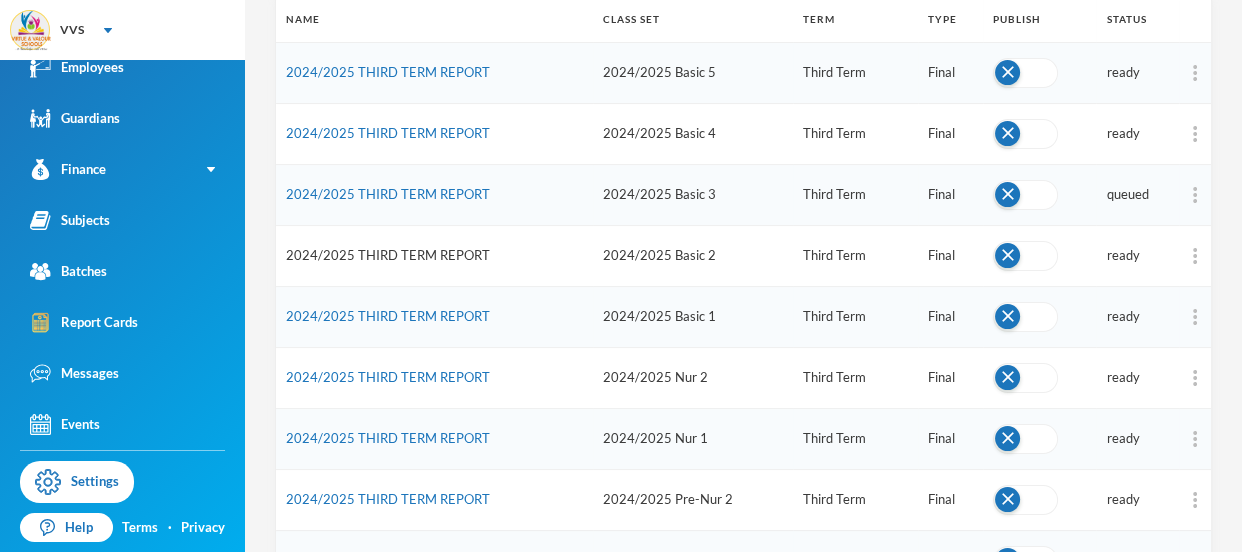click on "2024/2025 THIRD TERM REPORT" at bounding box center [388, 255] 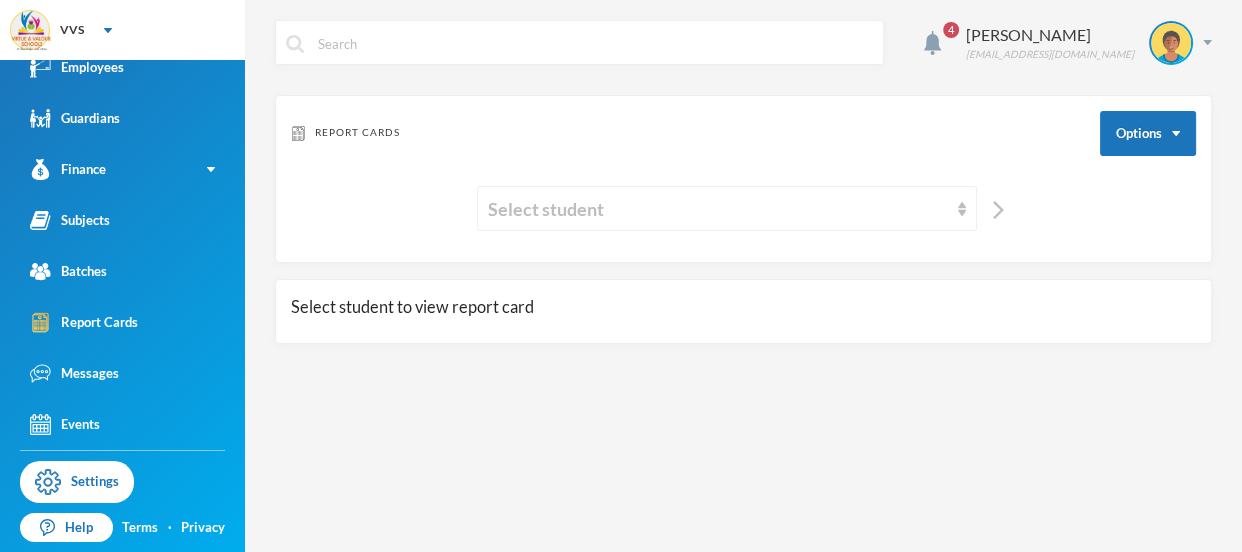 scroll, scrollTop: 0, scrollLeft: 0, axis: both 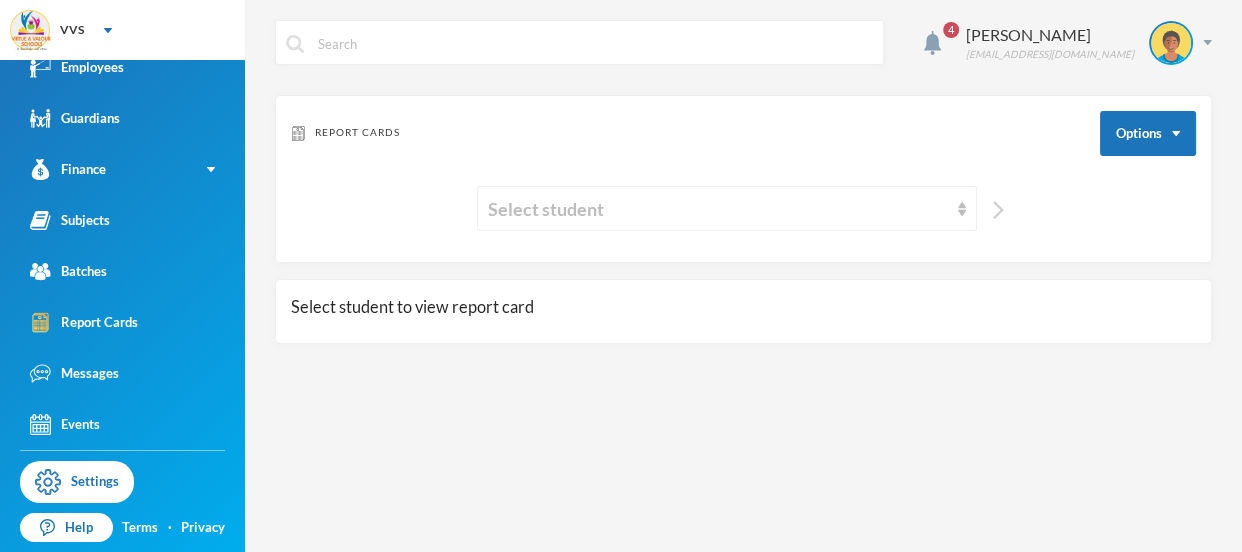 click at bounding box center [998, 210] 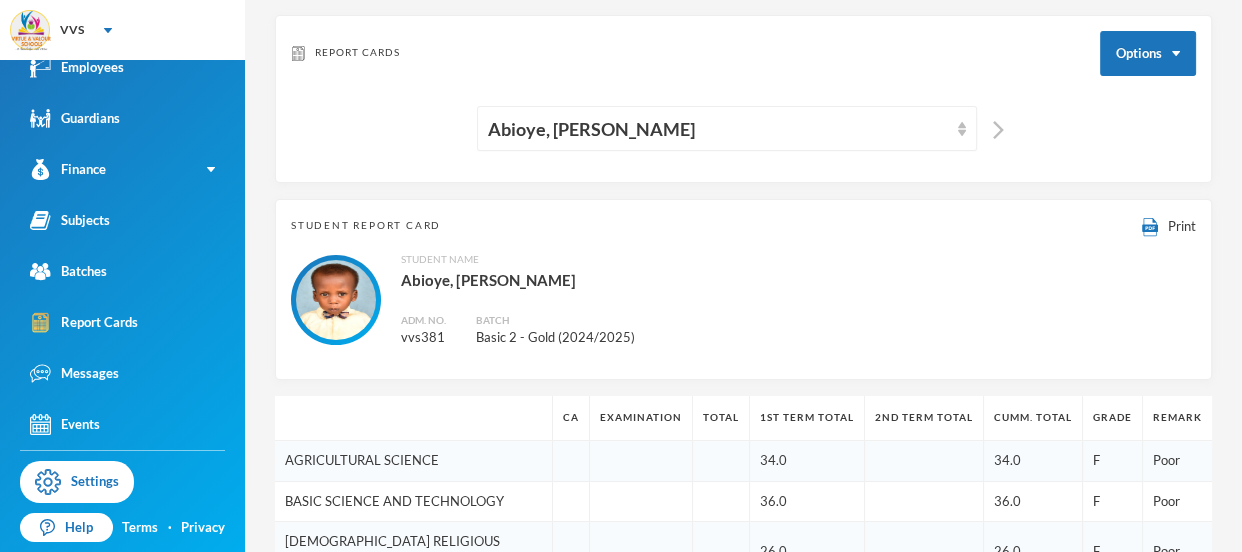 scroll, scrollTop: 70, scrollLeft: 0, axis: vertical 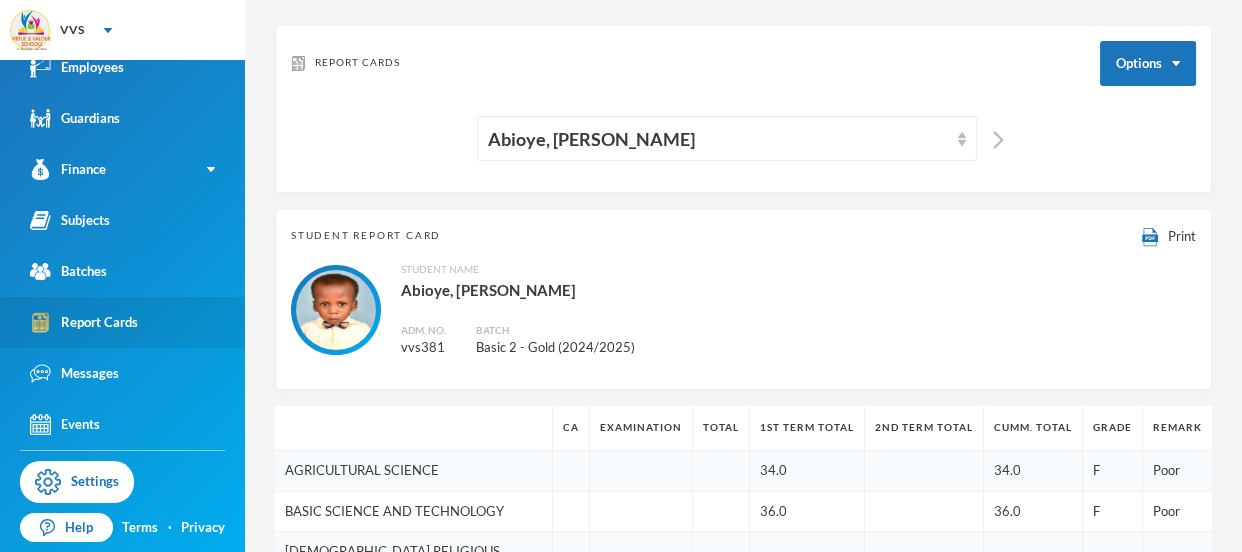 click on "Report Cards" at bounding box center [84, 322] 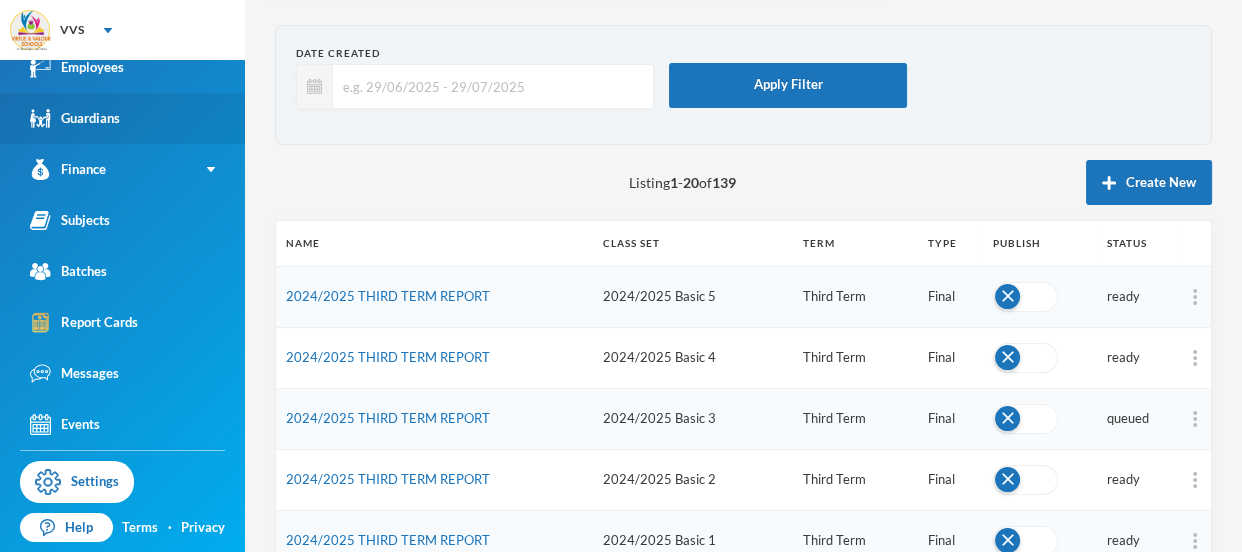 drag, startPoint x: 922, startPoint y: 41, endPoint x: 104, endPoint y: 133, distance: 823.15735 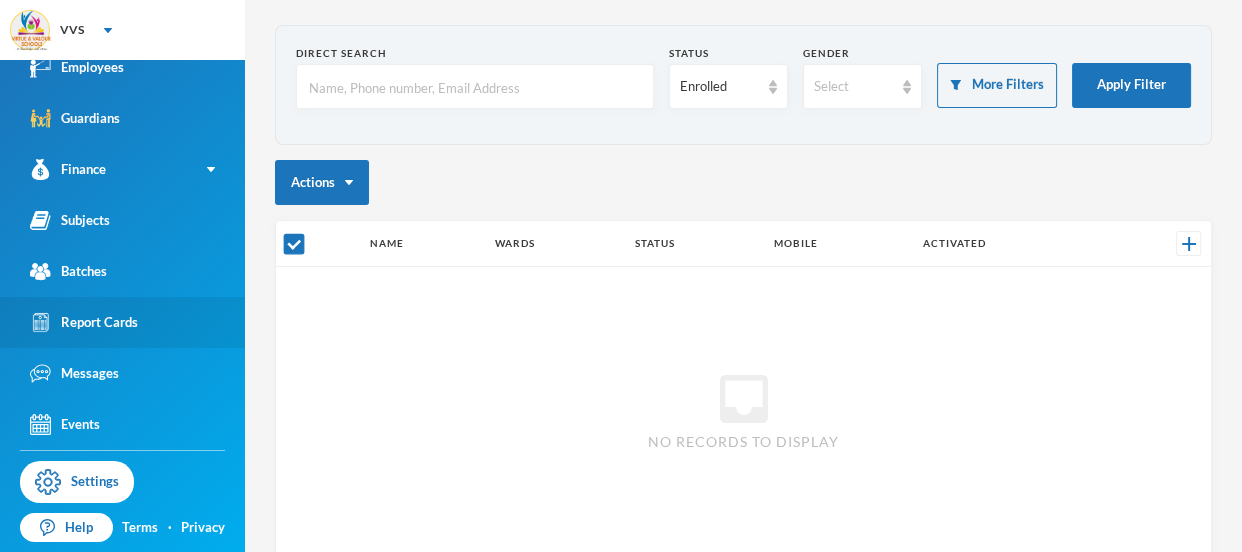 click on "Report Cards" at bounding box center (84, 322) 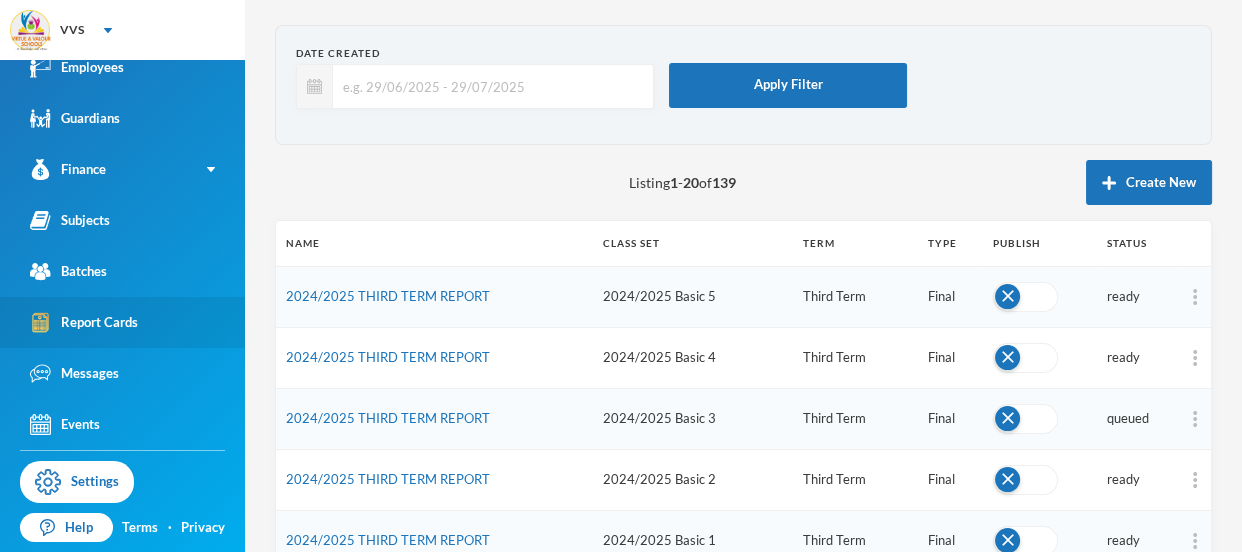 click on "Report Cards" at bounding box center [122, 322] 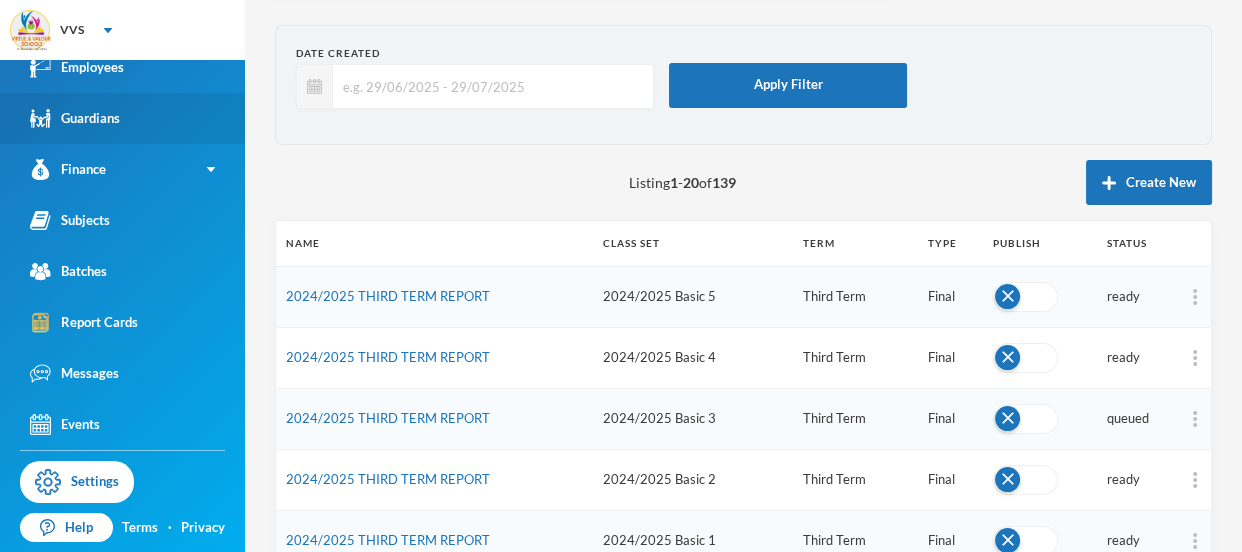 click on "Guardians" at bounding box center [75, 118] 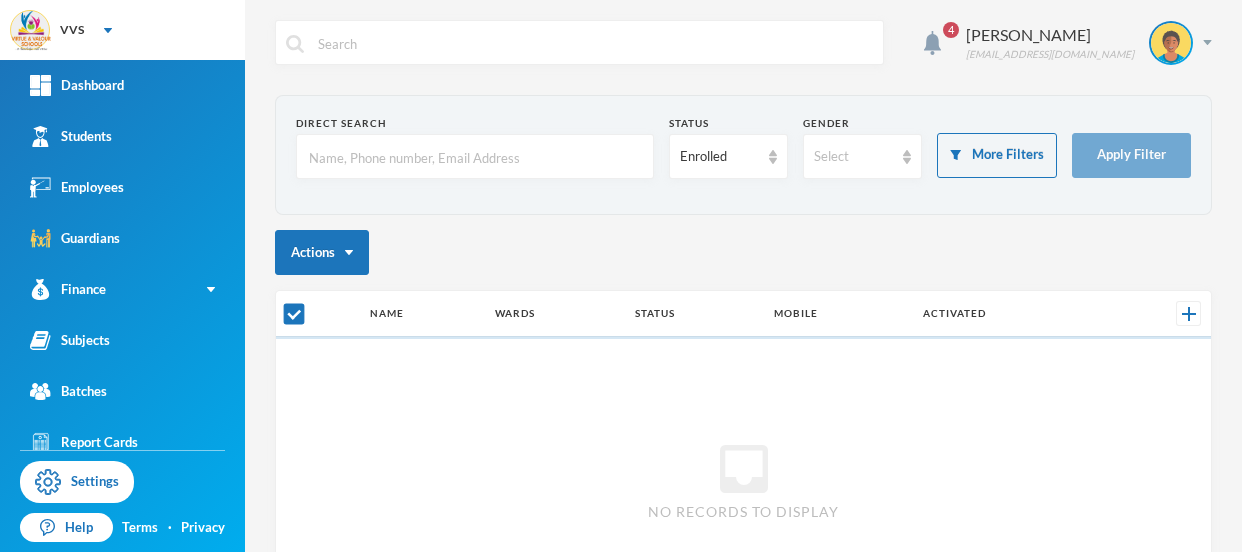 scroll, scrollTop: 0, scrollLeft: 0, axis: both 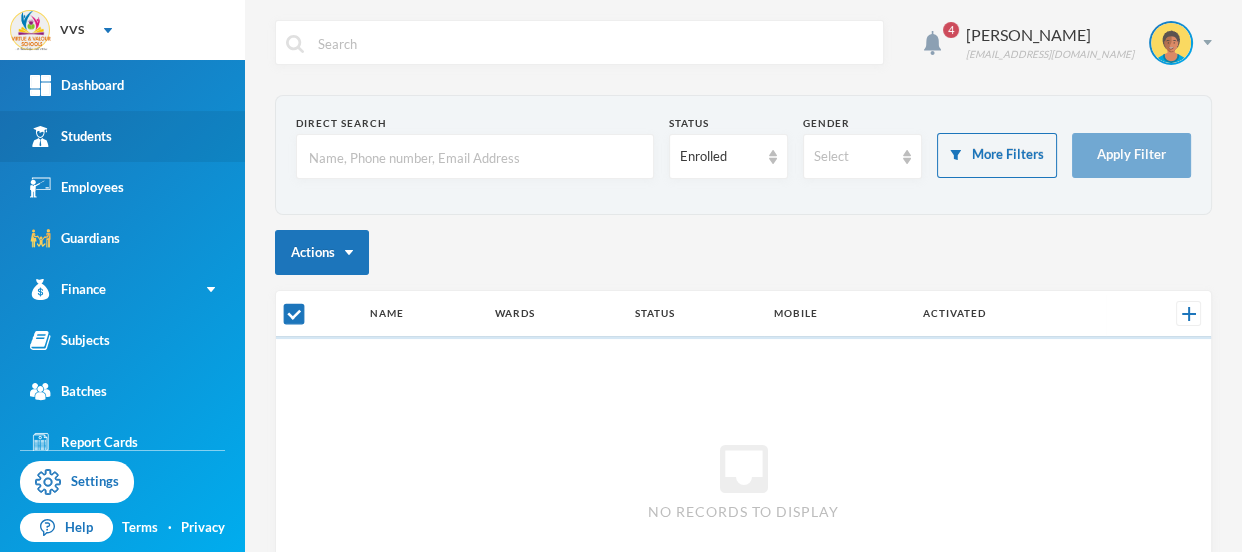 click on "Students" at bounding box center (122, 136) 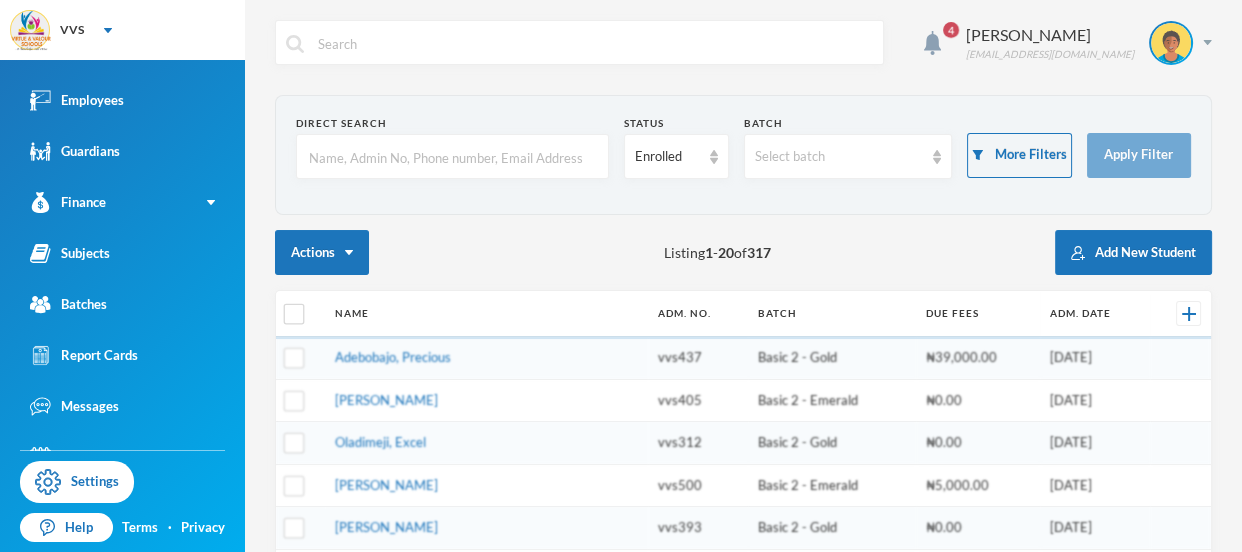 scroll, scrollTop: 120, scrollLeft: 0, axis: vertical 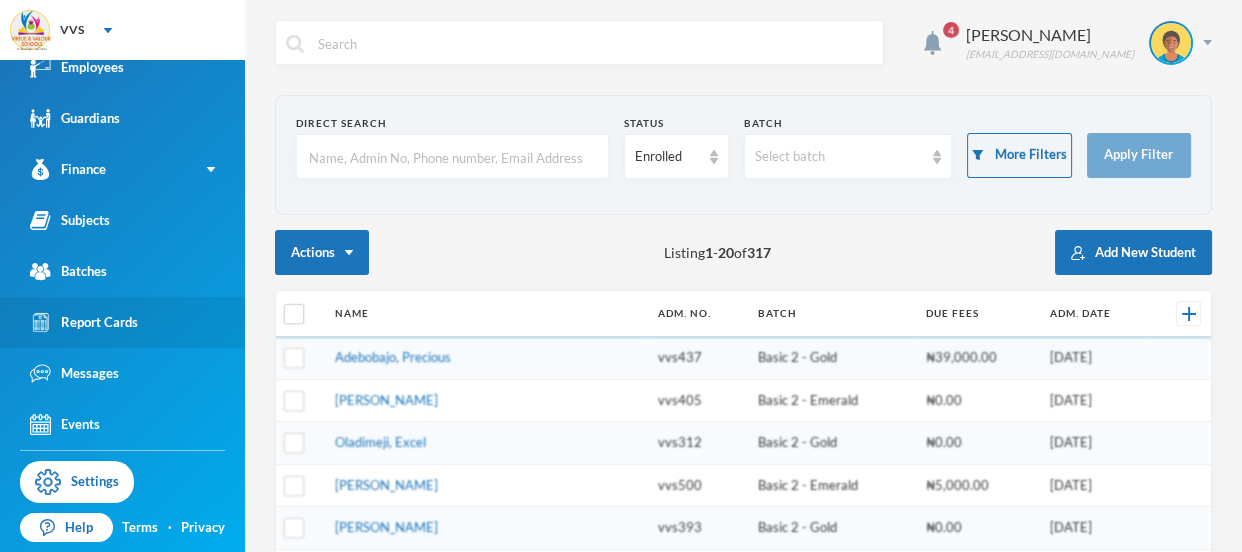 click on "Report Cards" at bounding box center [84, 322] 